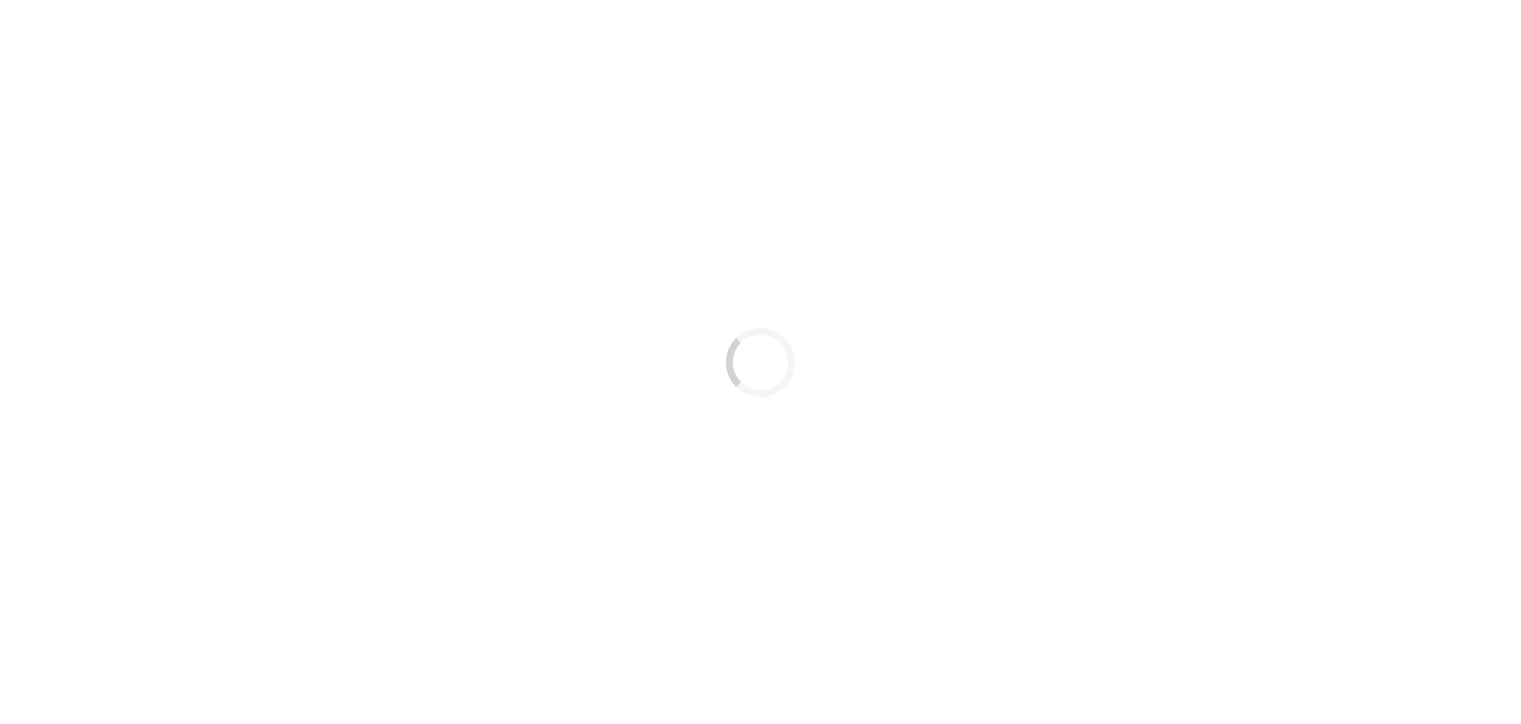 scroll, scrollTop: 0, scrollLeft: 0, axis: both 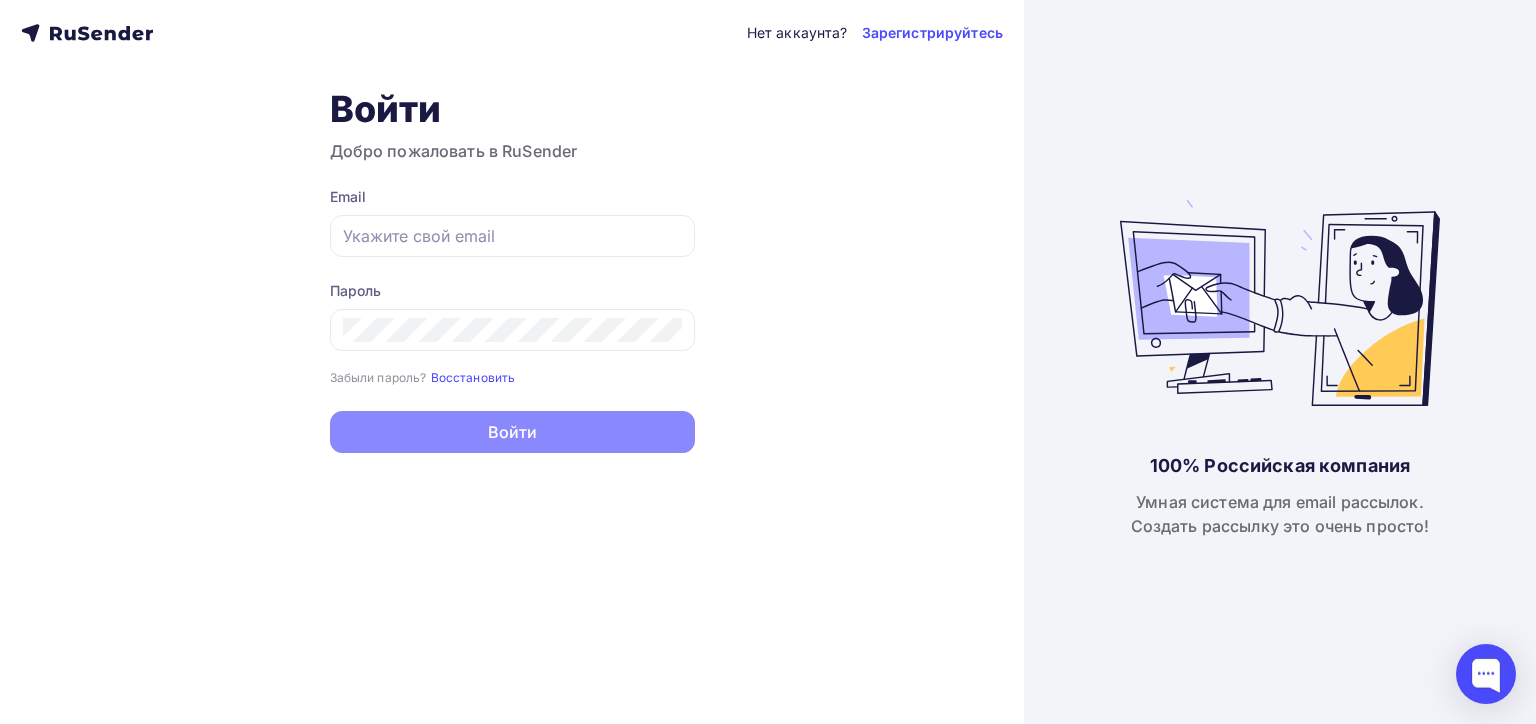 type on "[EMAIL_ADDRESS][DOMAIN_NAME]" 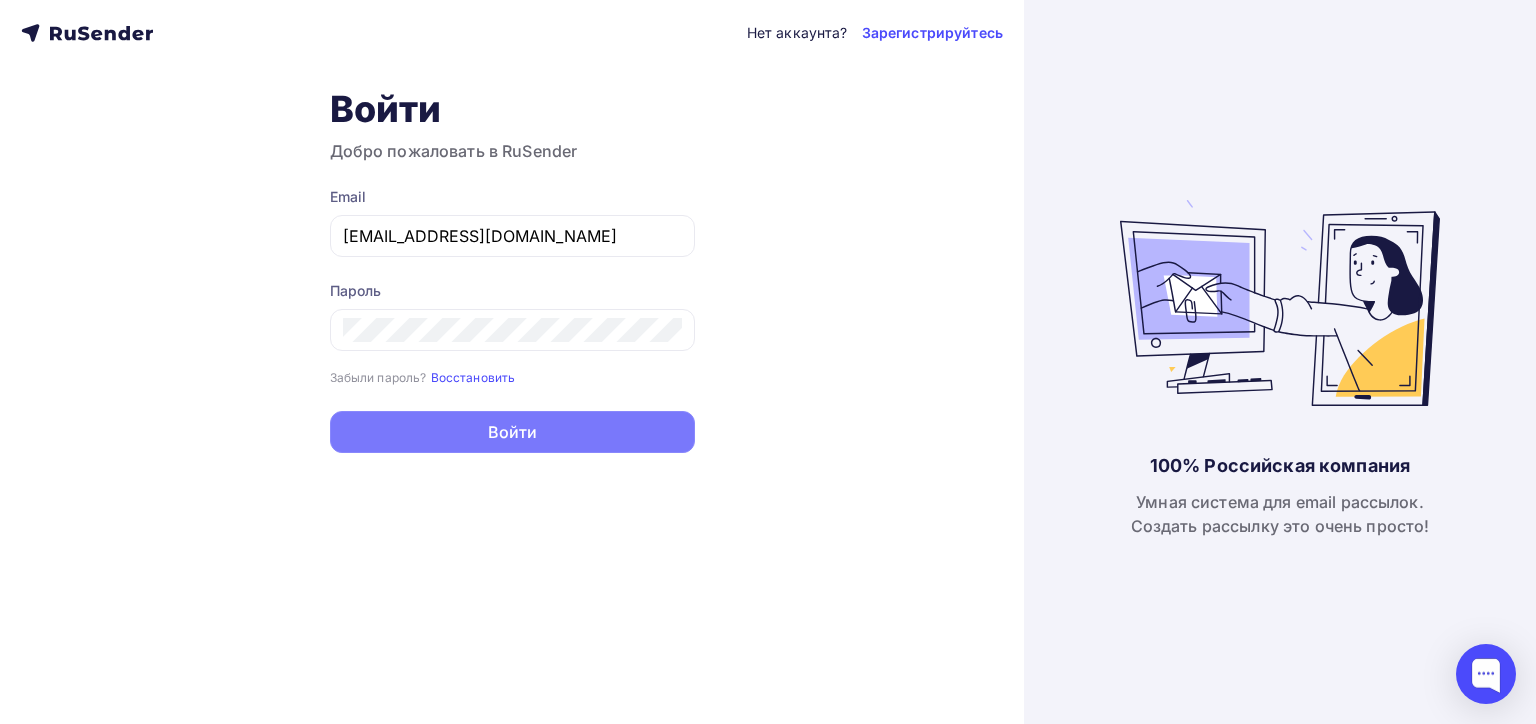 click on "Войти" at bounding box center [512, 432] 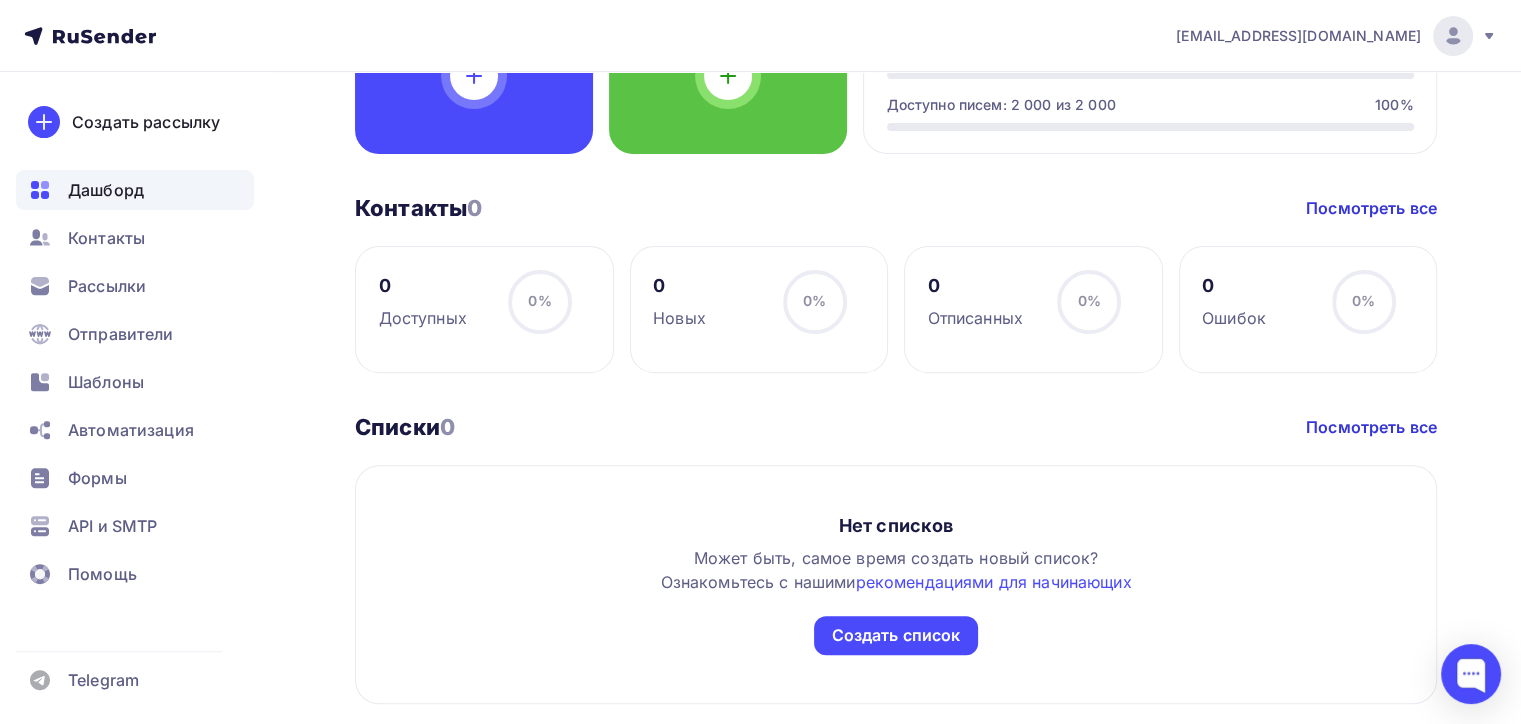 scroll, scrollTop: 700, scrollLeft: 0, axis: vertical 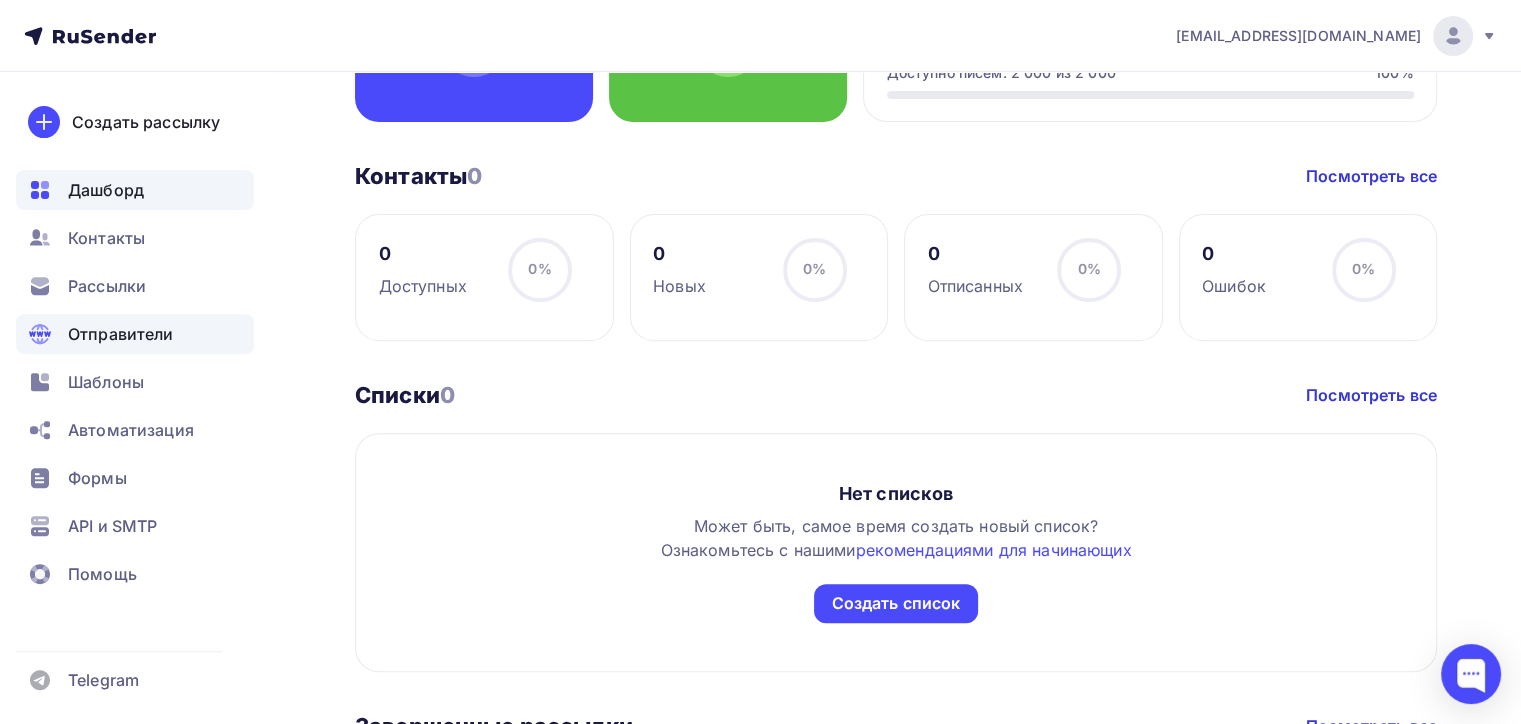 click on "Отправители" at bounding box center (121, 334) 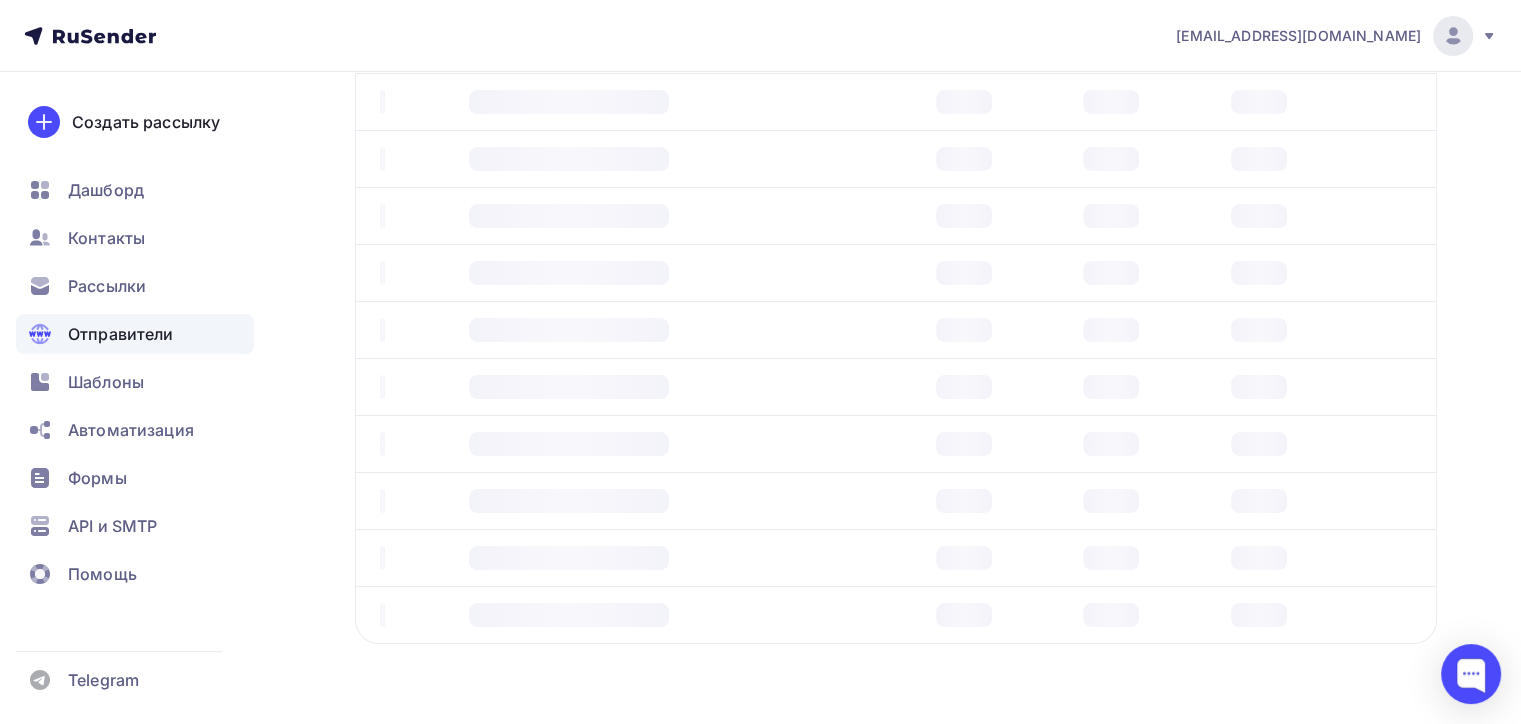scroll, scrollTop: 0, scrollLeft: 0, axis: both 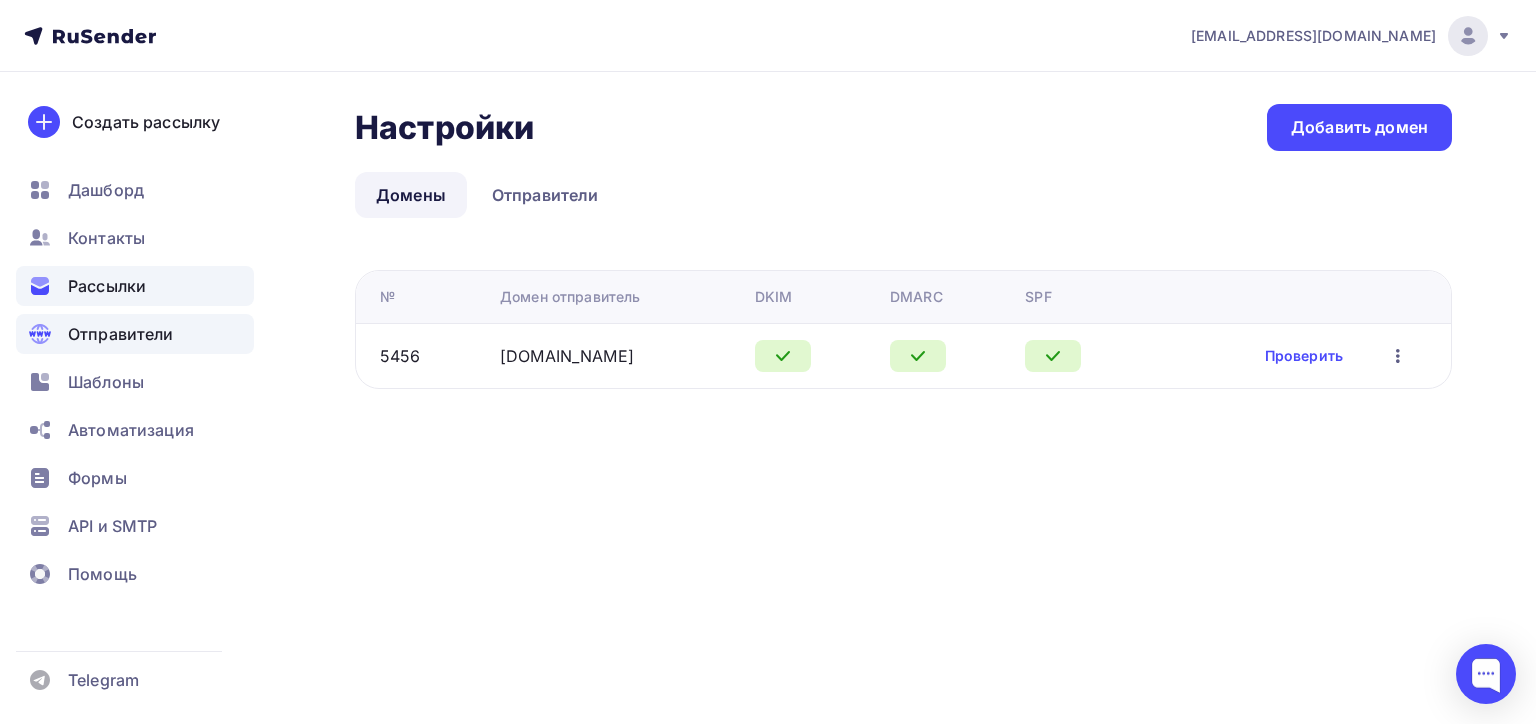 click on "Рассылки" at bounding box center [107, 286] 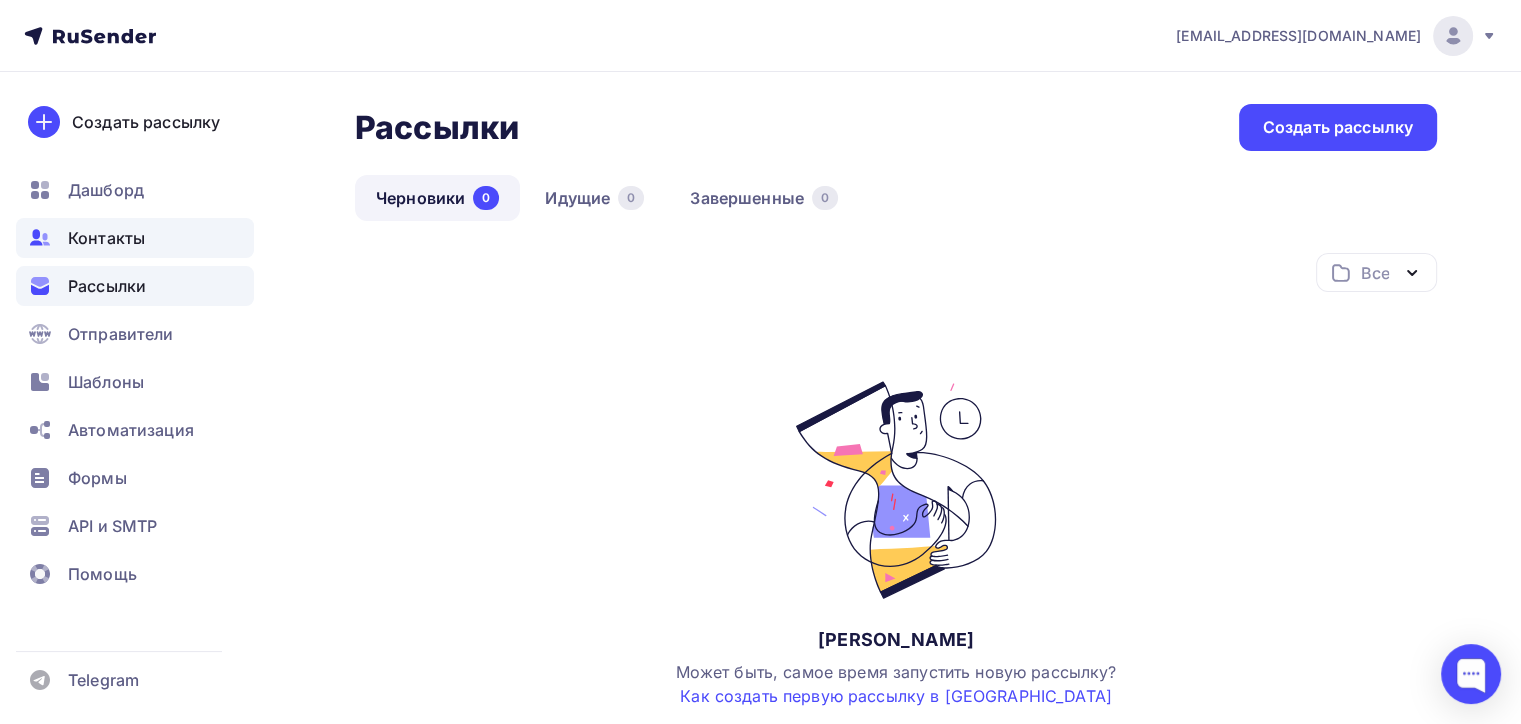 click on "Контакты" at bounding box center [106, 238] 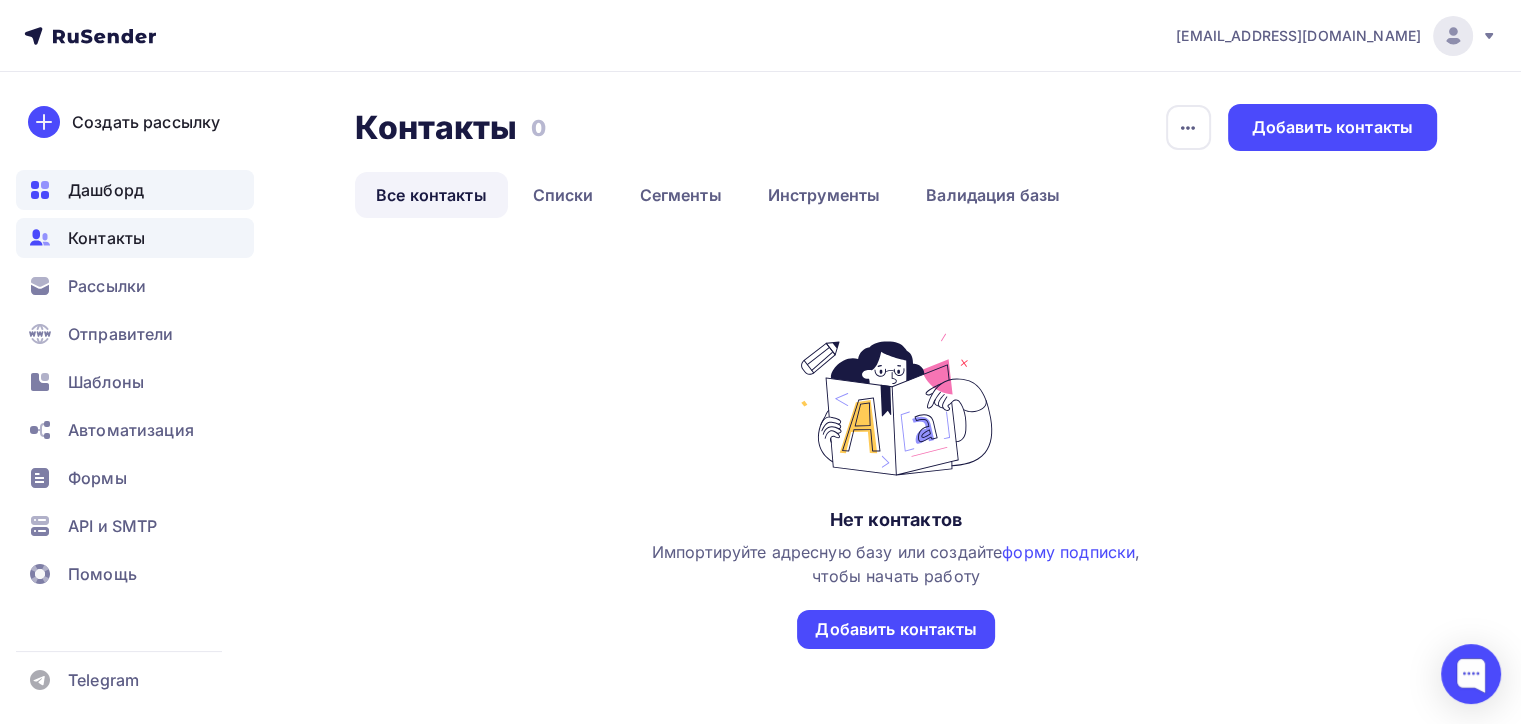 click on "Дашборд" at bounding box center [106, 190] 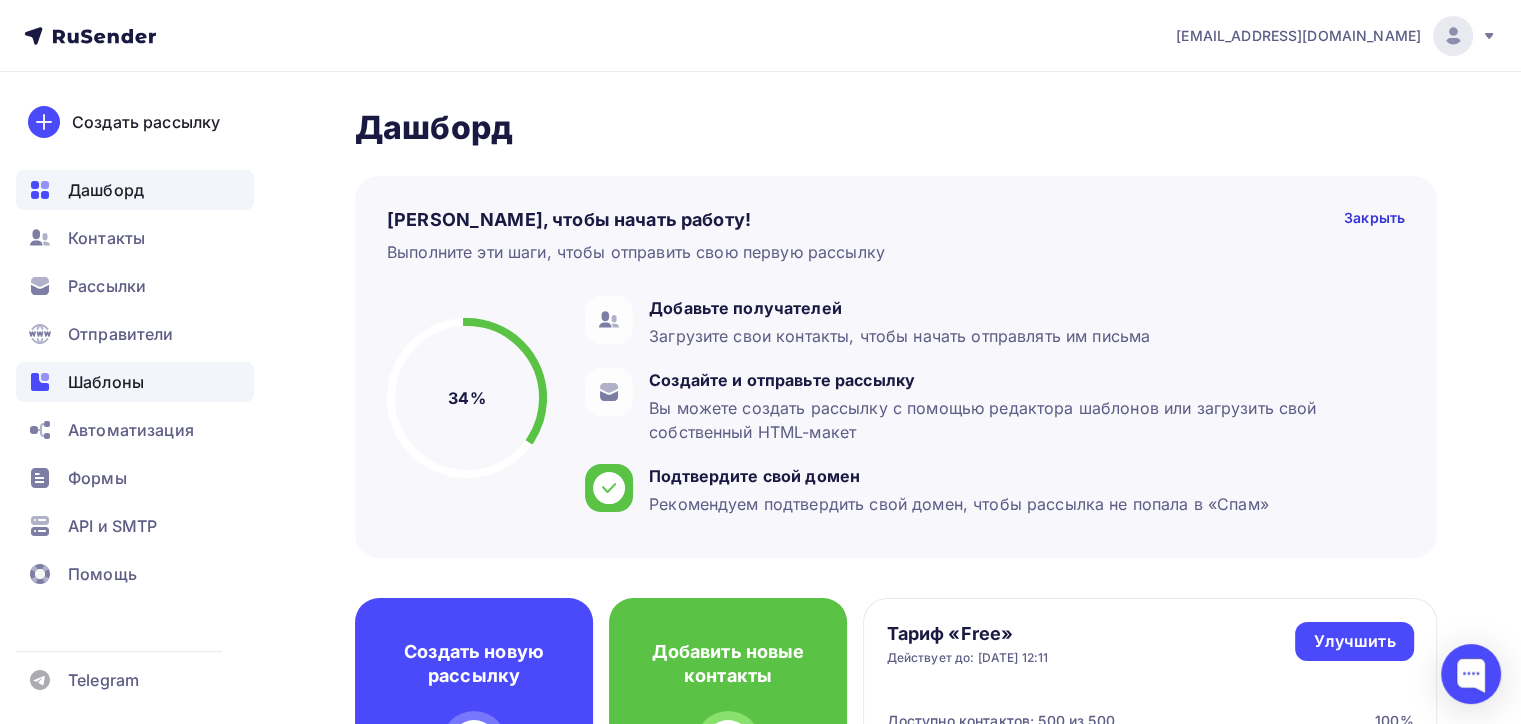 click on "Шаблоны" at bounding box center [106, 382] 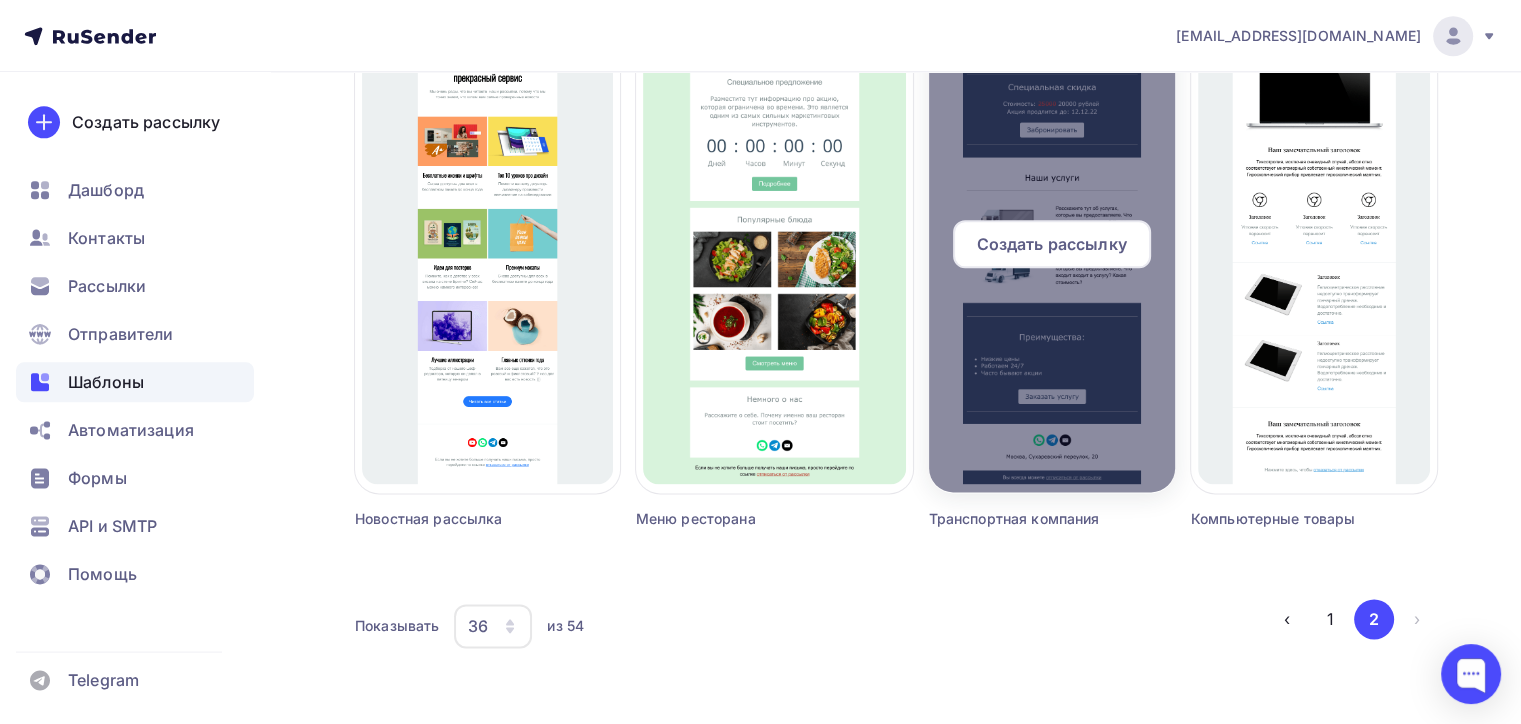 scroll, scrollTop: 2463, scrollLeft: 0, axis: vertical 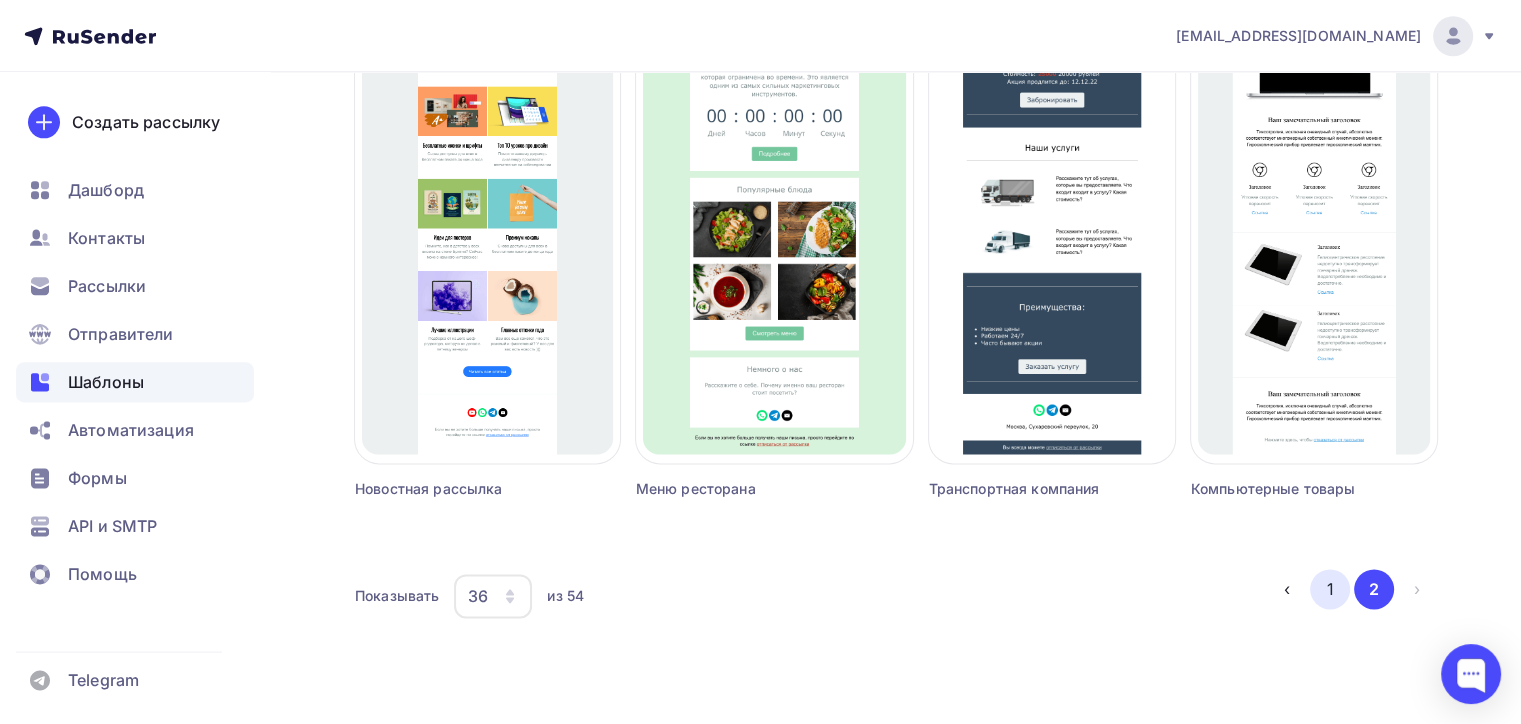 click on "1" at bounding box center (1330, 589) 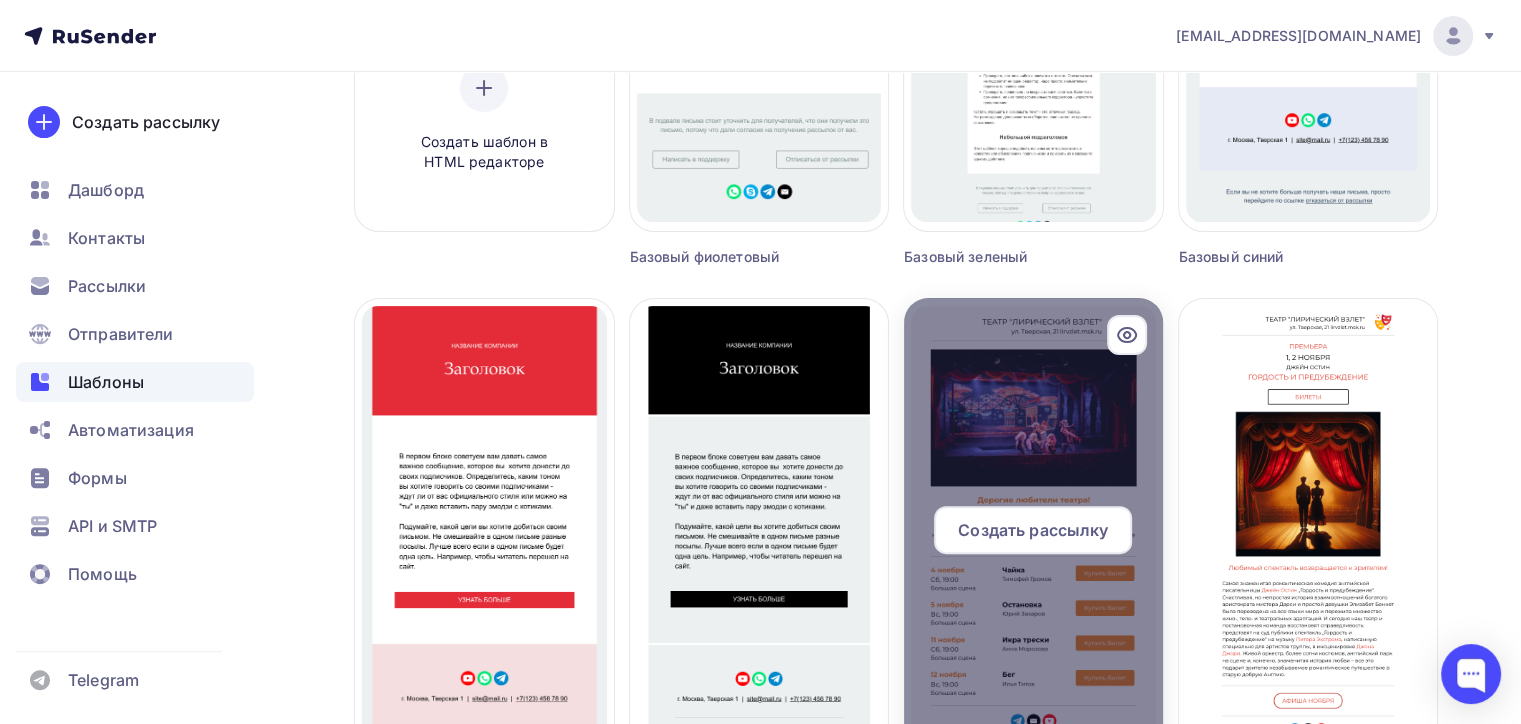 scroll, scrollTop: 400, scrollLeft: 0, axis: vertical 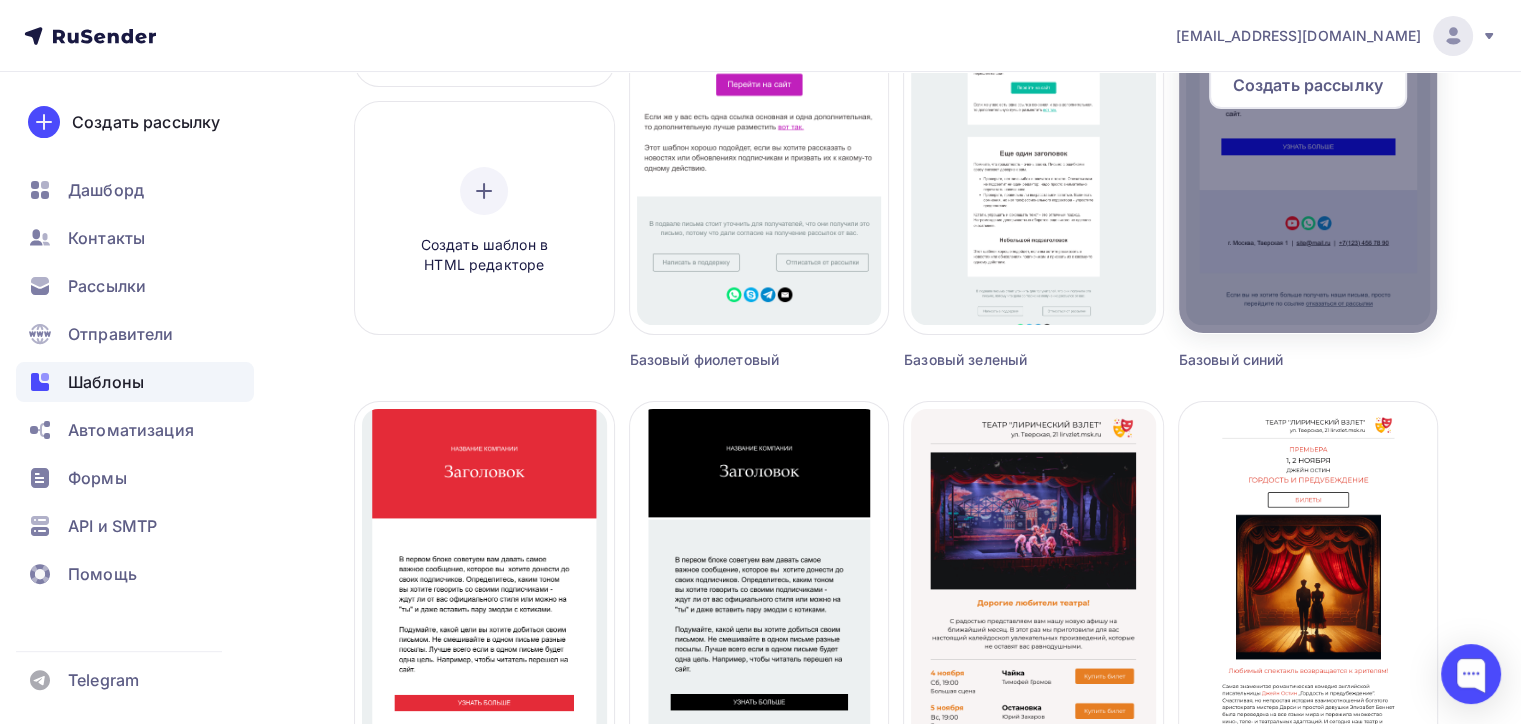 click at bounding box center (1308, 93) 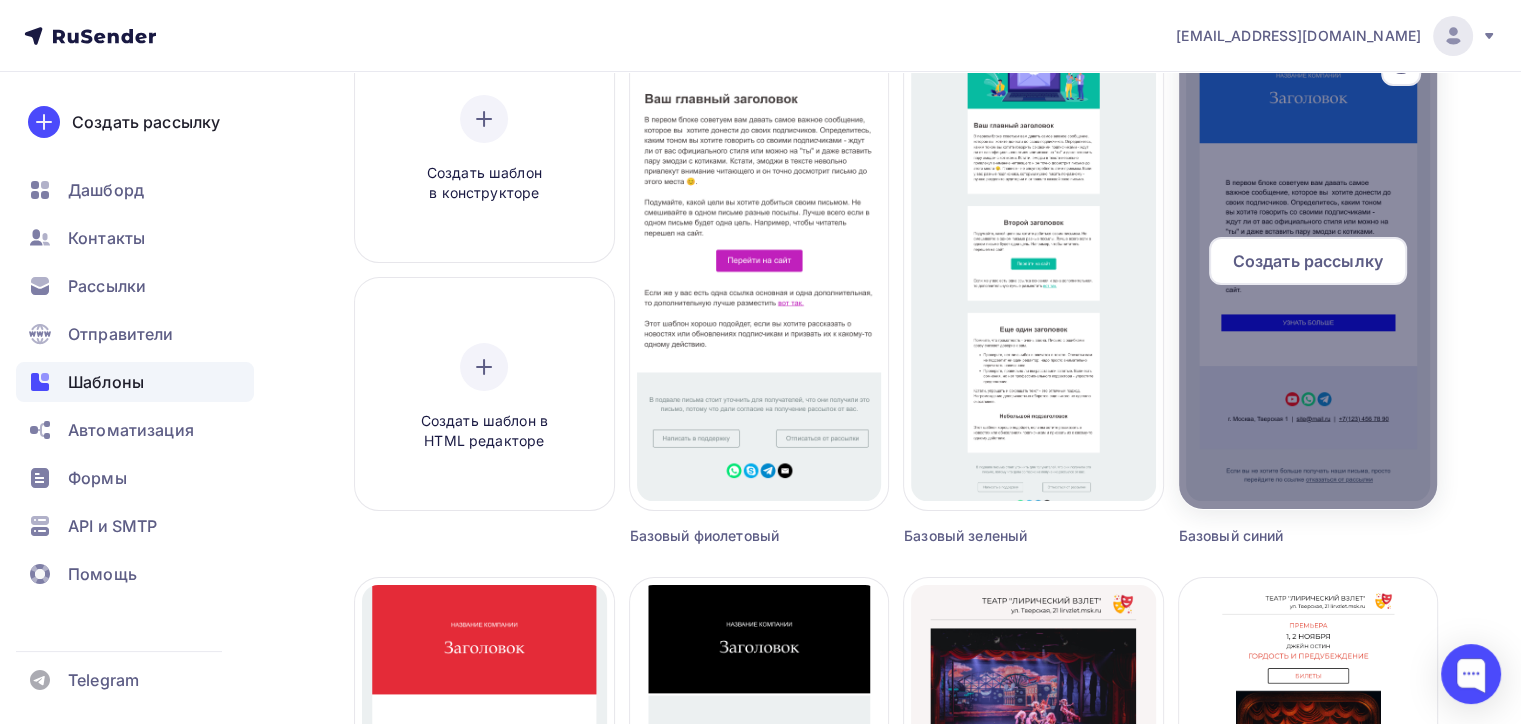 scroll, scrollTop: 200, scrollLeft: 0, axis: vertical 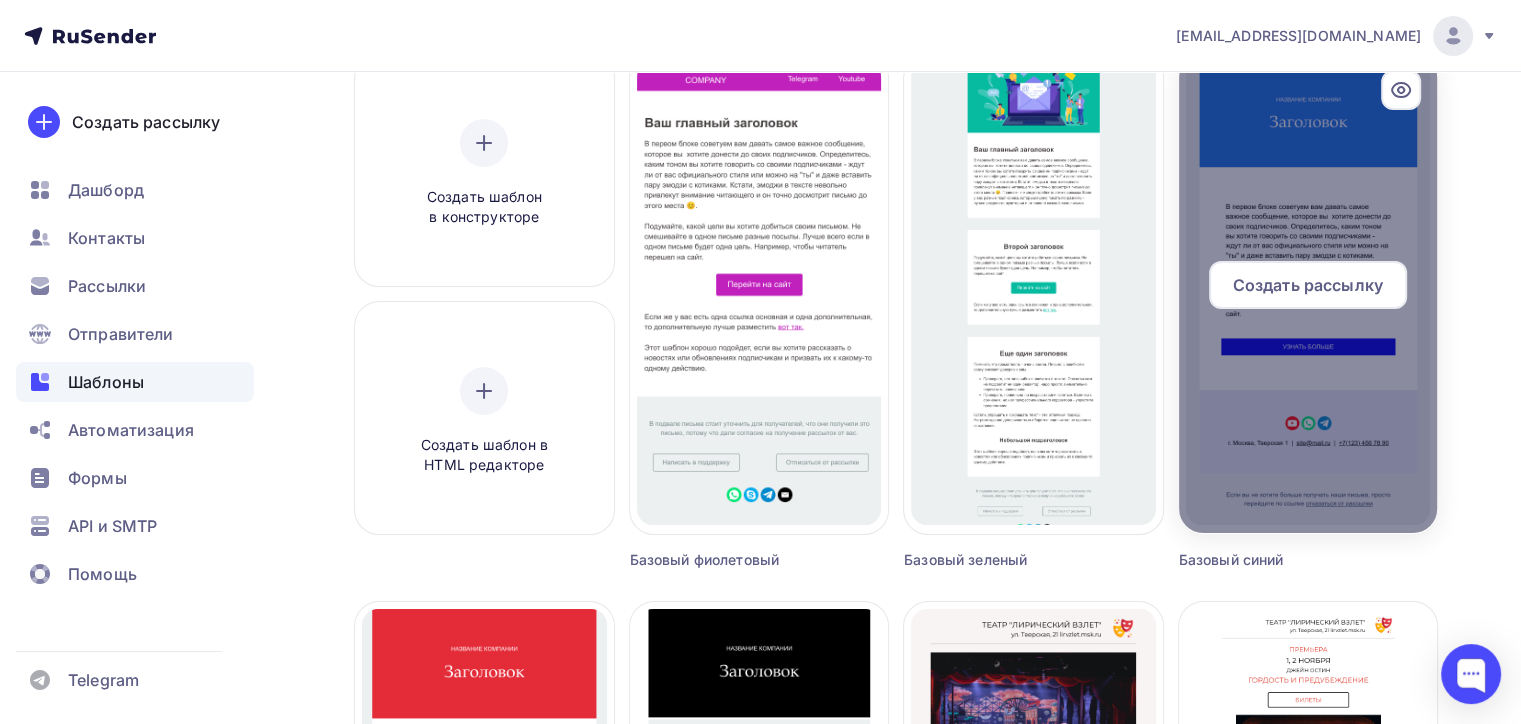 click on "Создать рассылку" at bounding box center [1308, 285] 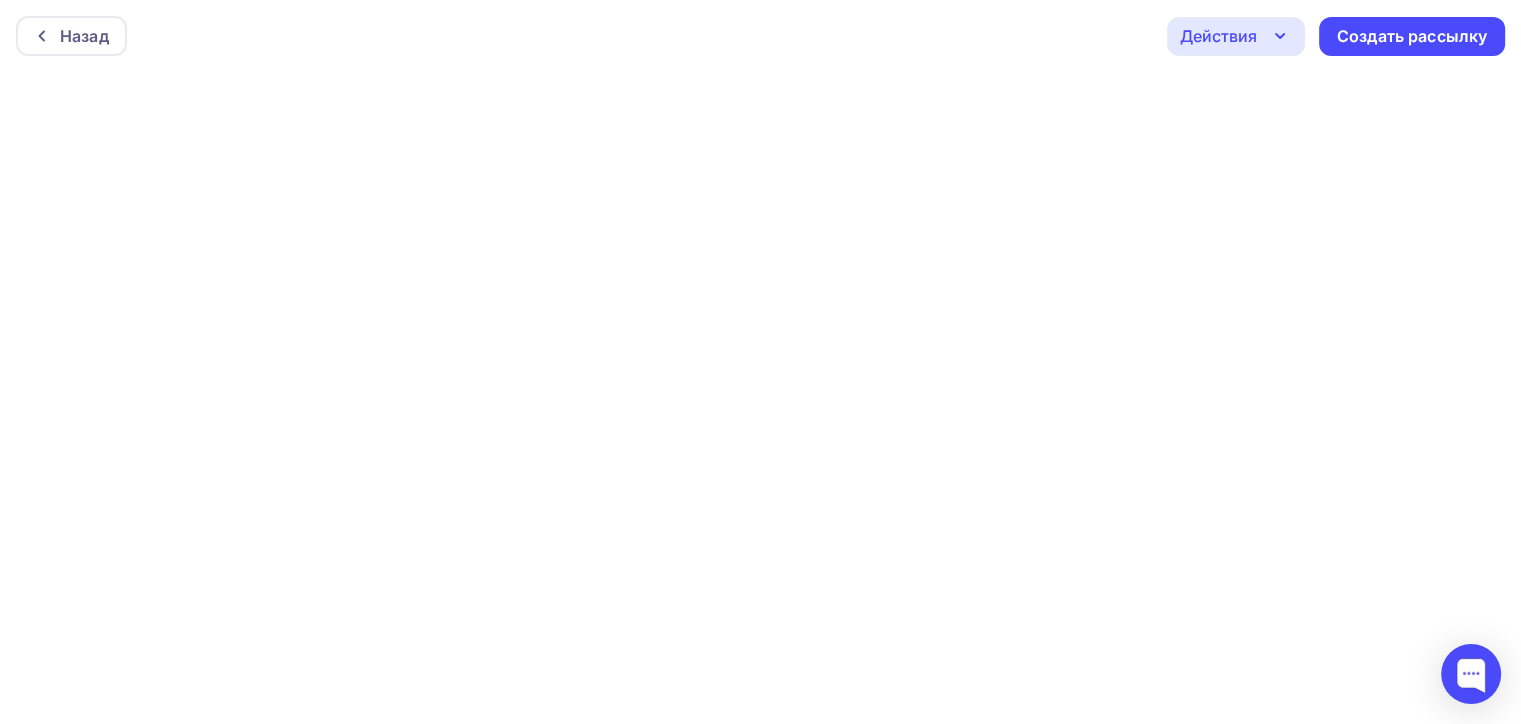 scroll, scrollTop: 0, scrollLeft: 0, axis: both 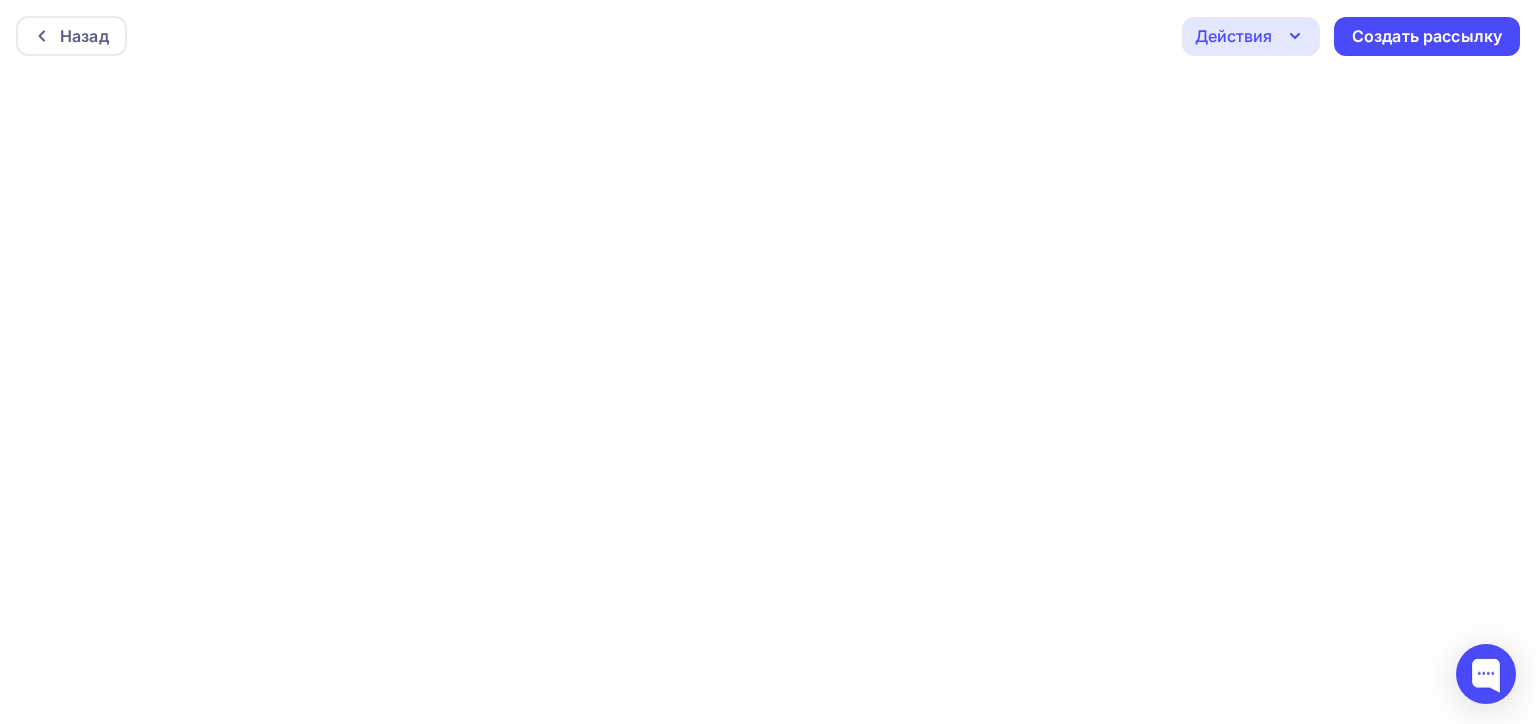 click 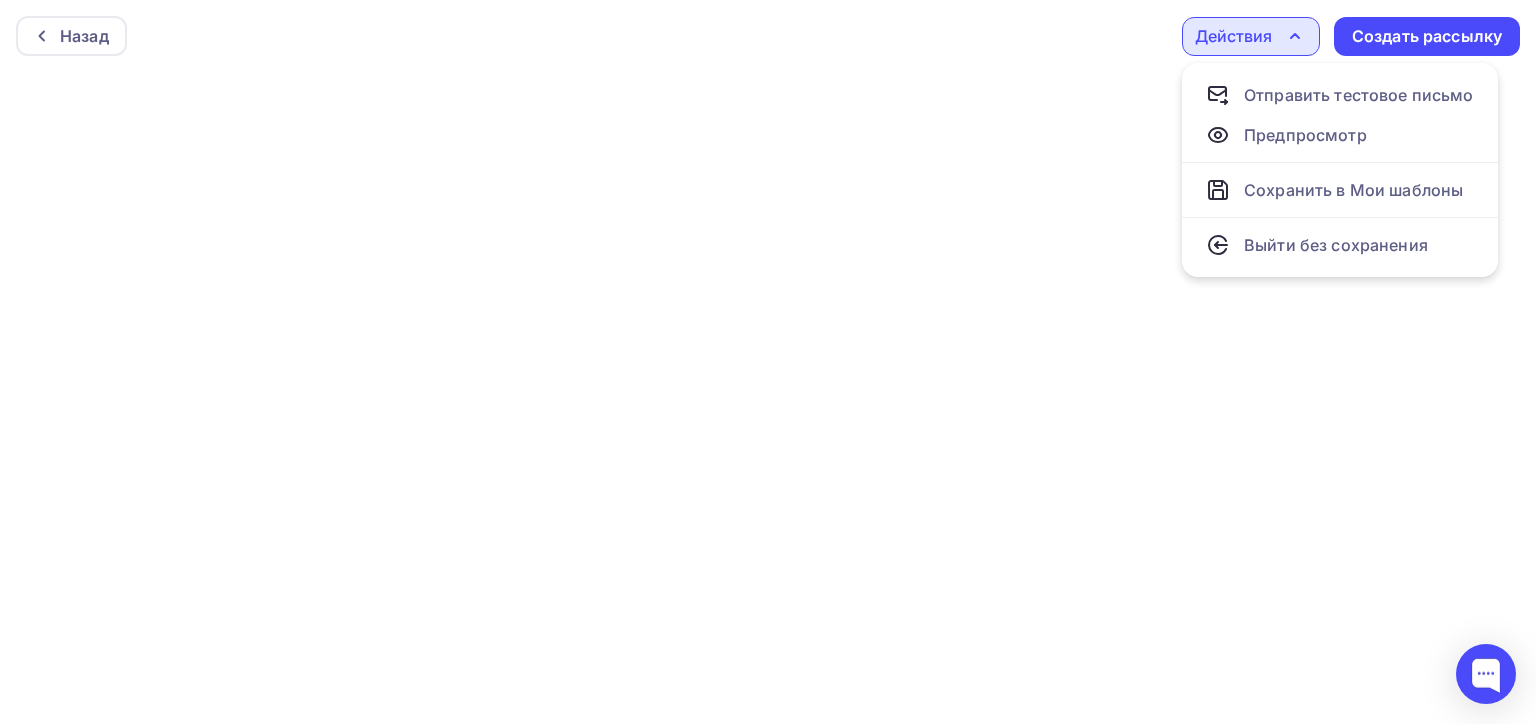 click on "Назад
Действия
Отправить тестовое письмо             Предпросмотр               Сохранить в Мои шаблоны               Выйти без сохранения               Создать рассылку" at bounding box center (768, 36) 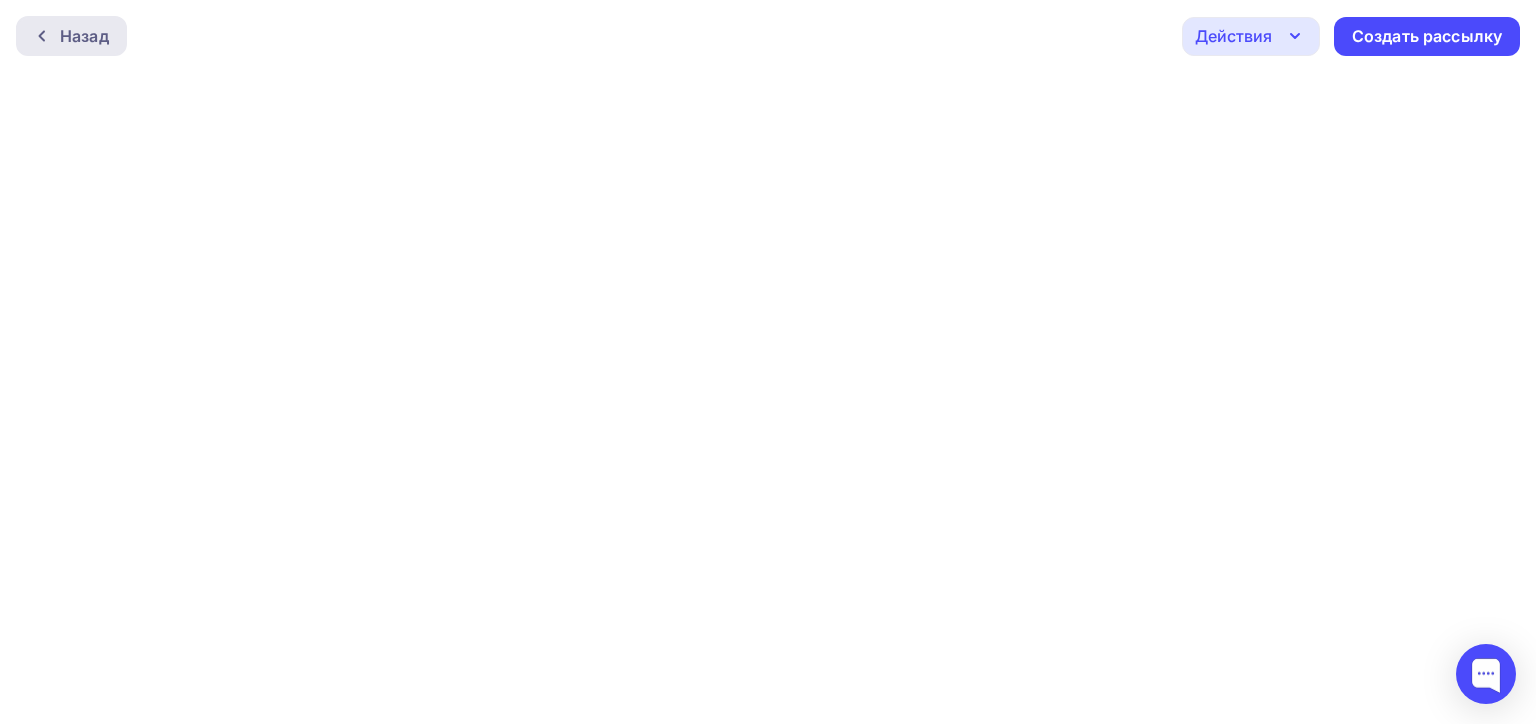 click on "Назад" at bounding box center (84, 36) 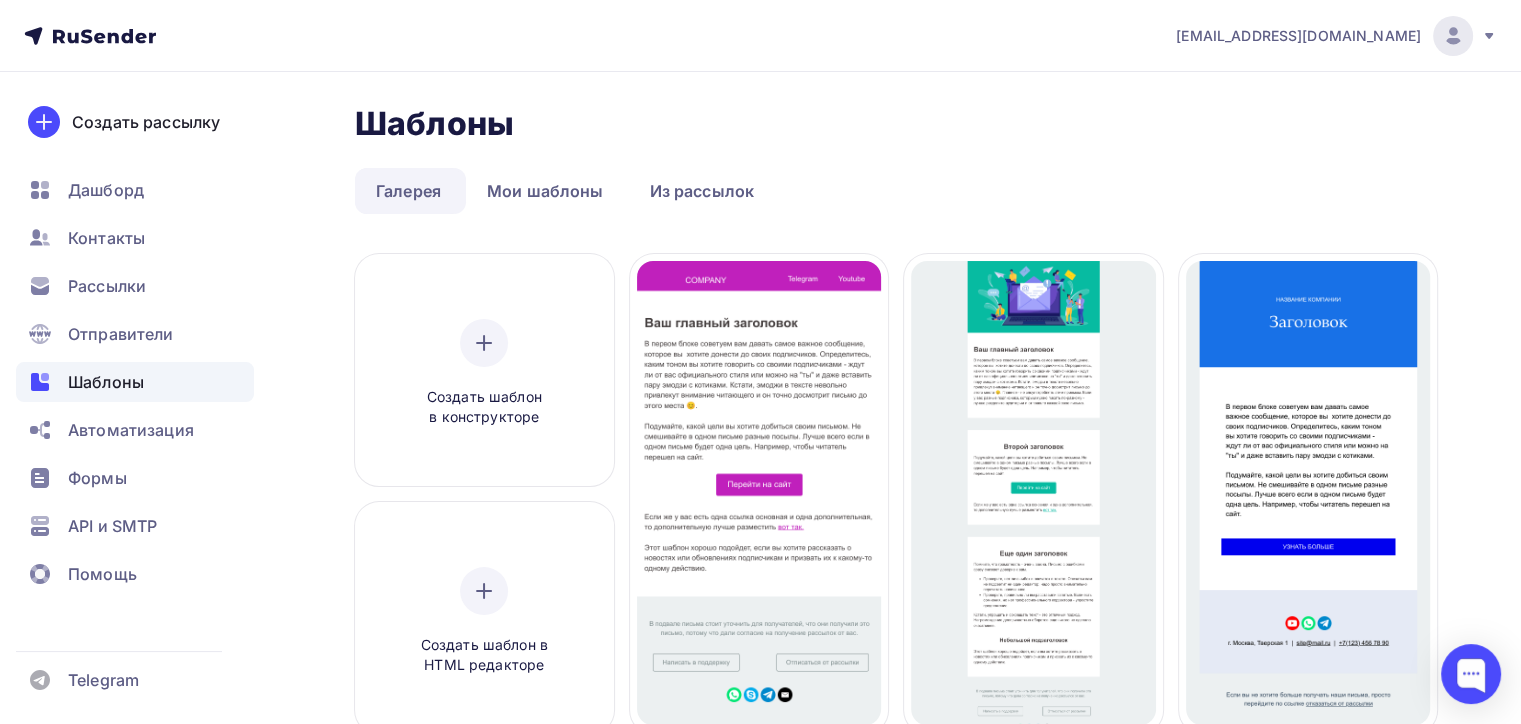 click on "Галерея" at bounding box center (408, 191) 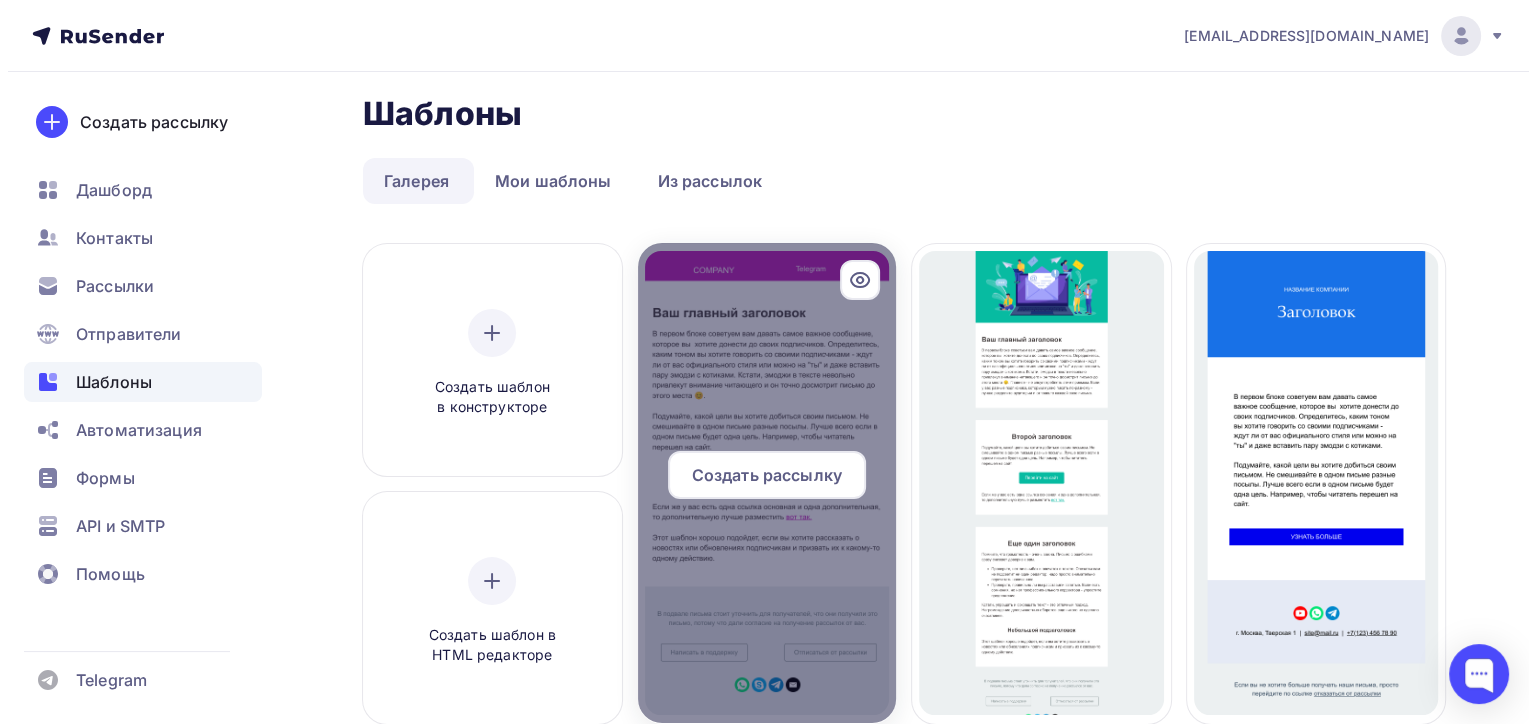 scroll, scrollTop: 0, scrollLeft: 0, axis: both 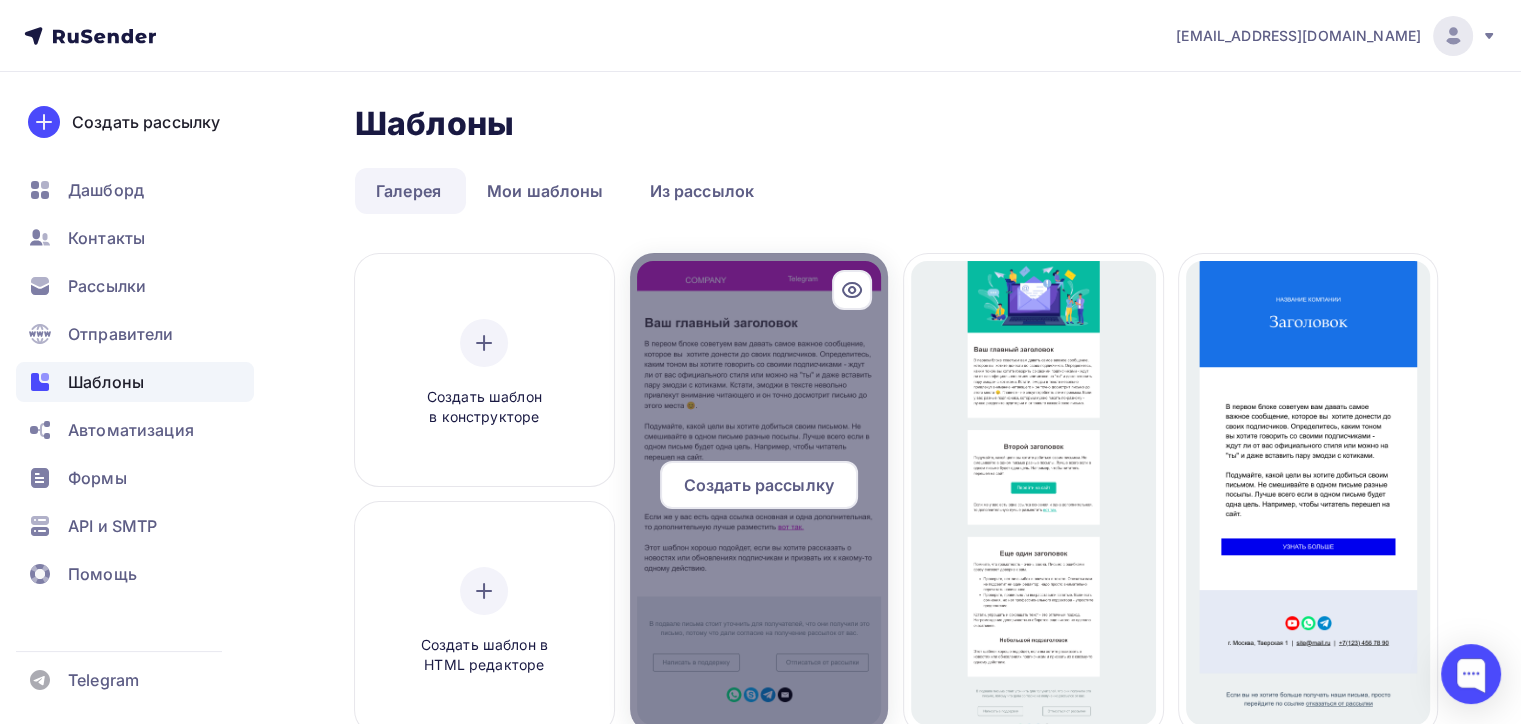 click 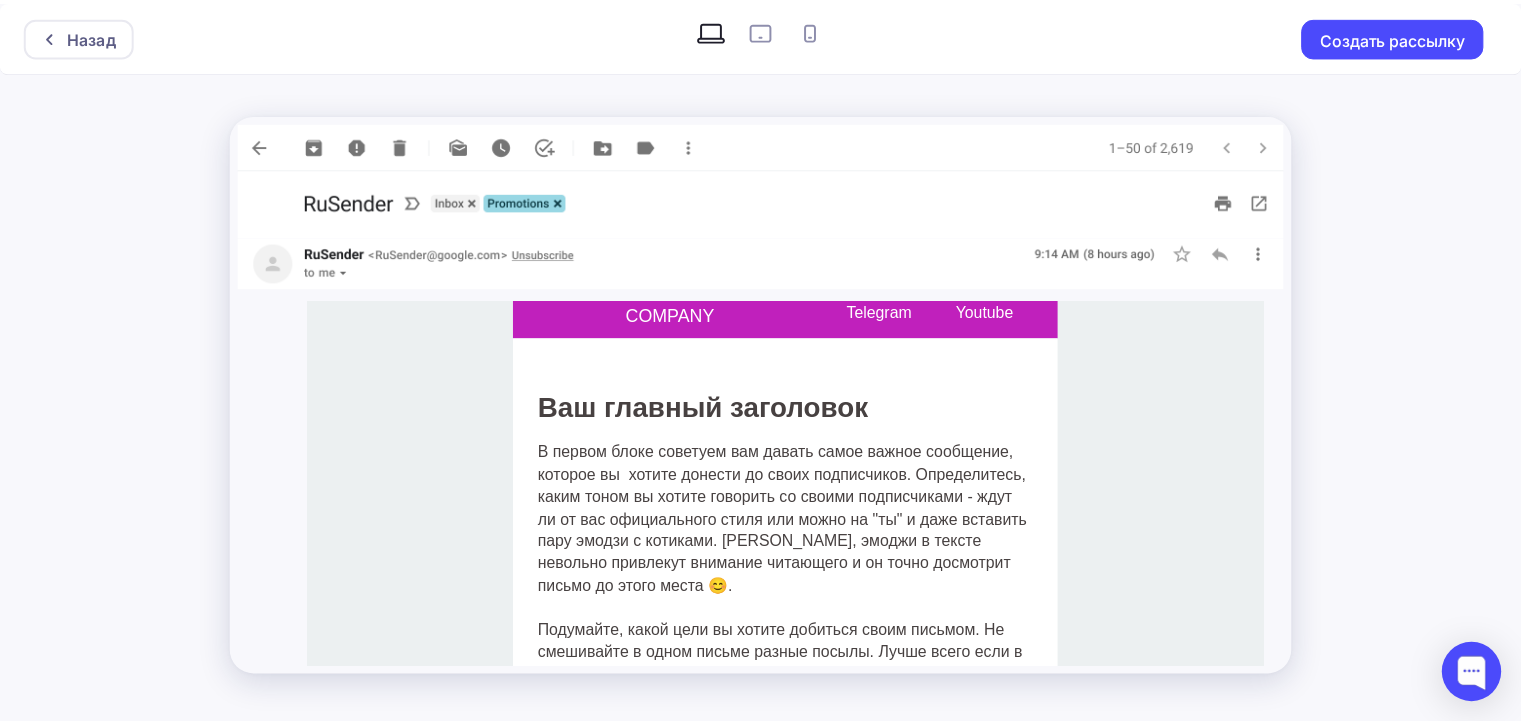 scroll, scrollTop: 0, scrollLeft: 0, axis: both 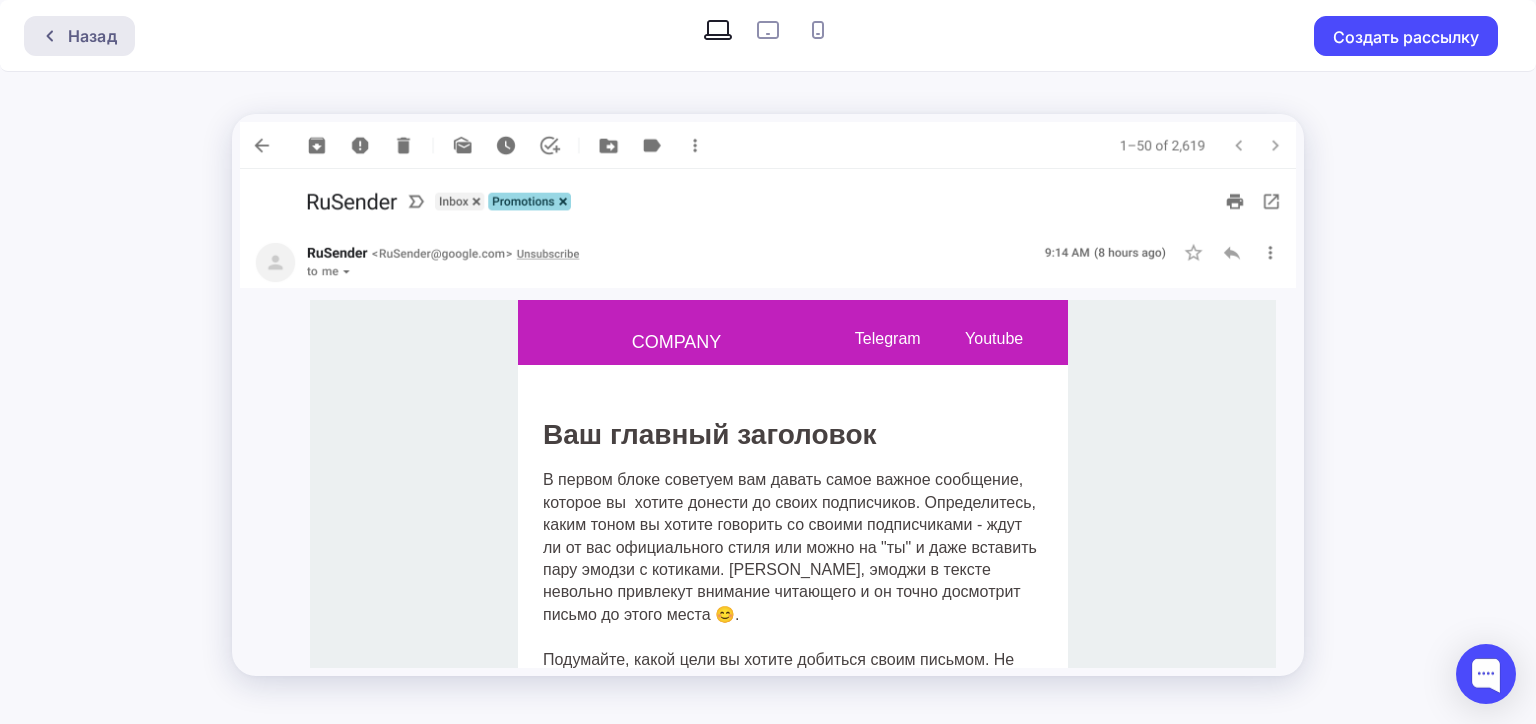click on "Назад" at bounding box center (92, 36) 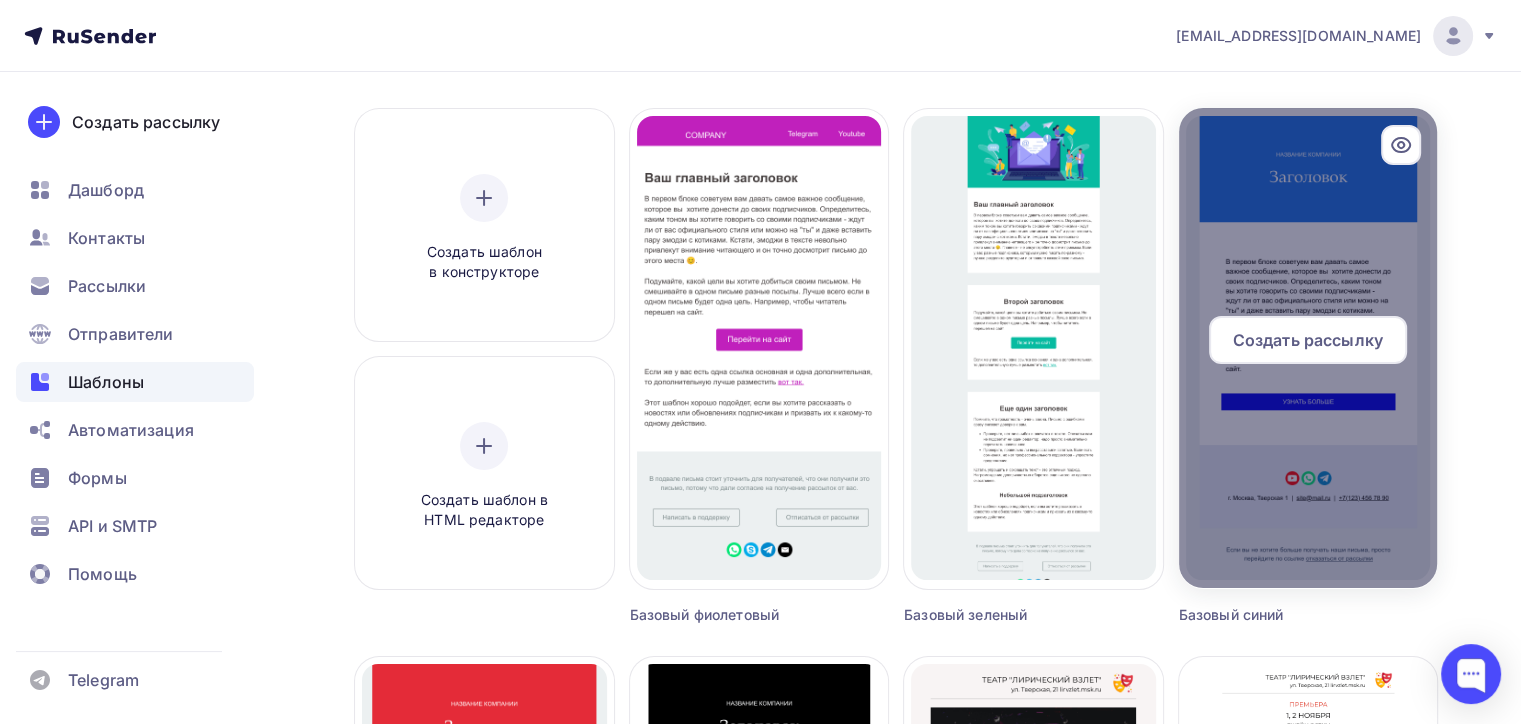 scroll, scrollTop: 100, scrollLeft: 0, axis: vertical 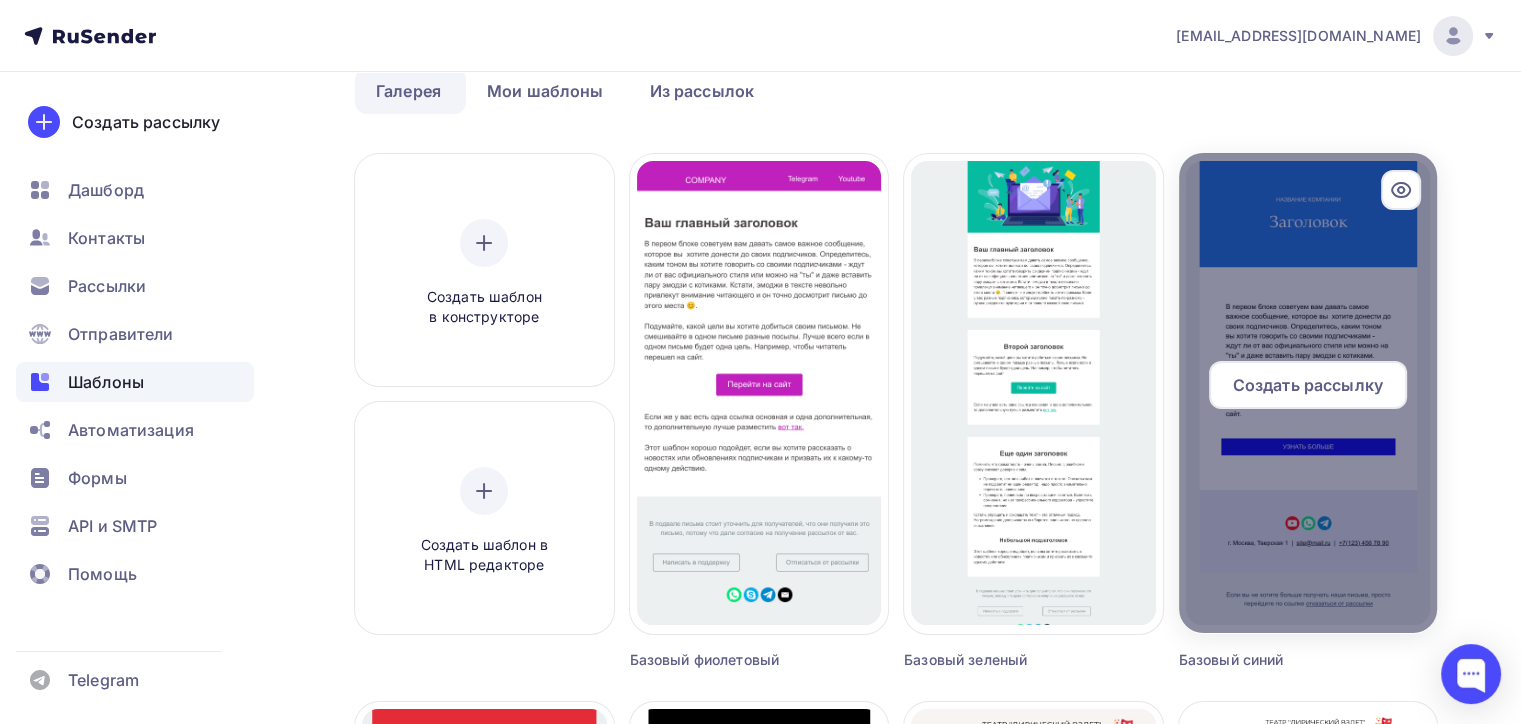 click 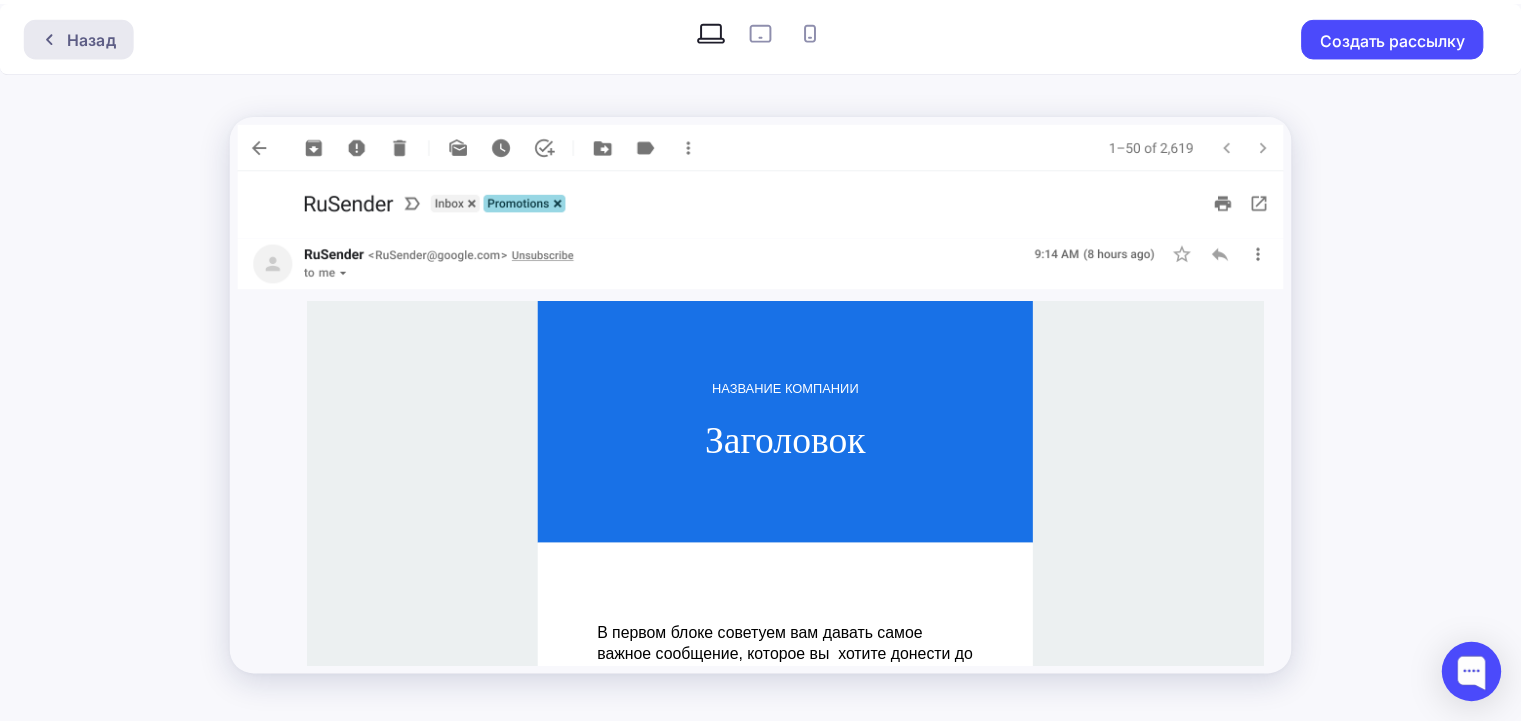 scroll, scrollTop: 99, scrollLeft: 0, axis: vertical 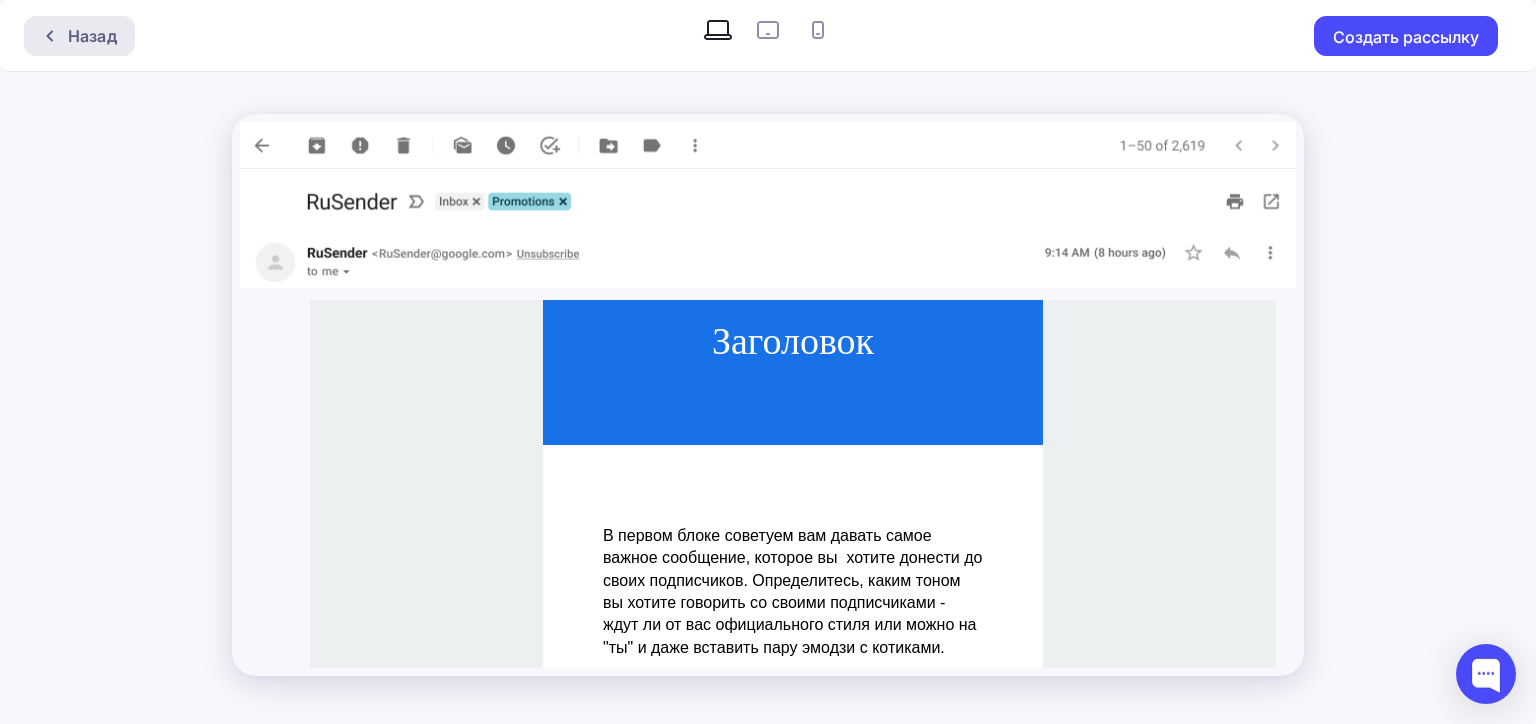 click on "Назад" at bounding box center (92, 36) 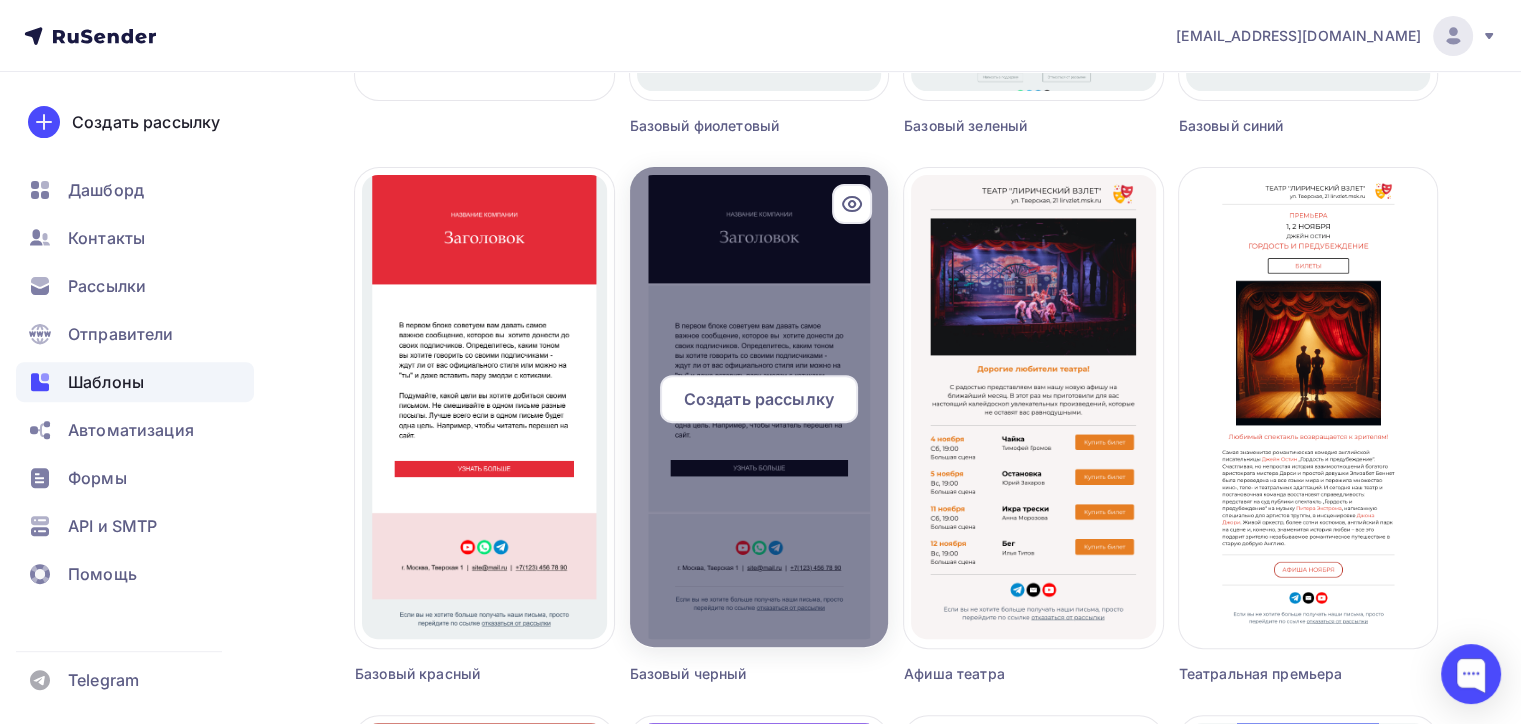 scroll, scrollTop: 600, scrollLeft: 0, axis: vertical 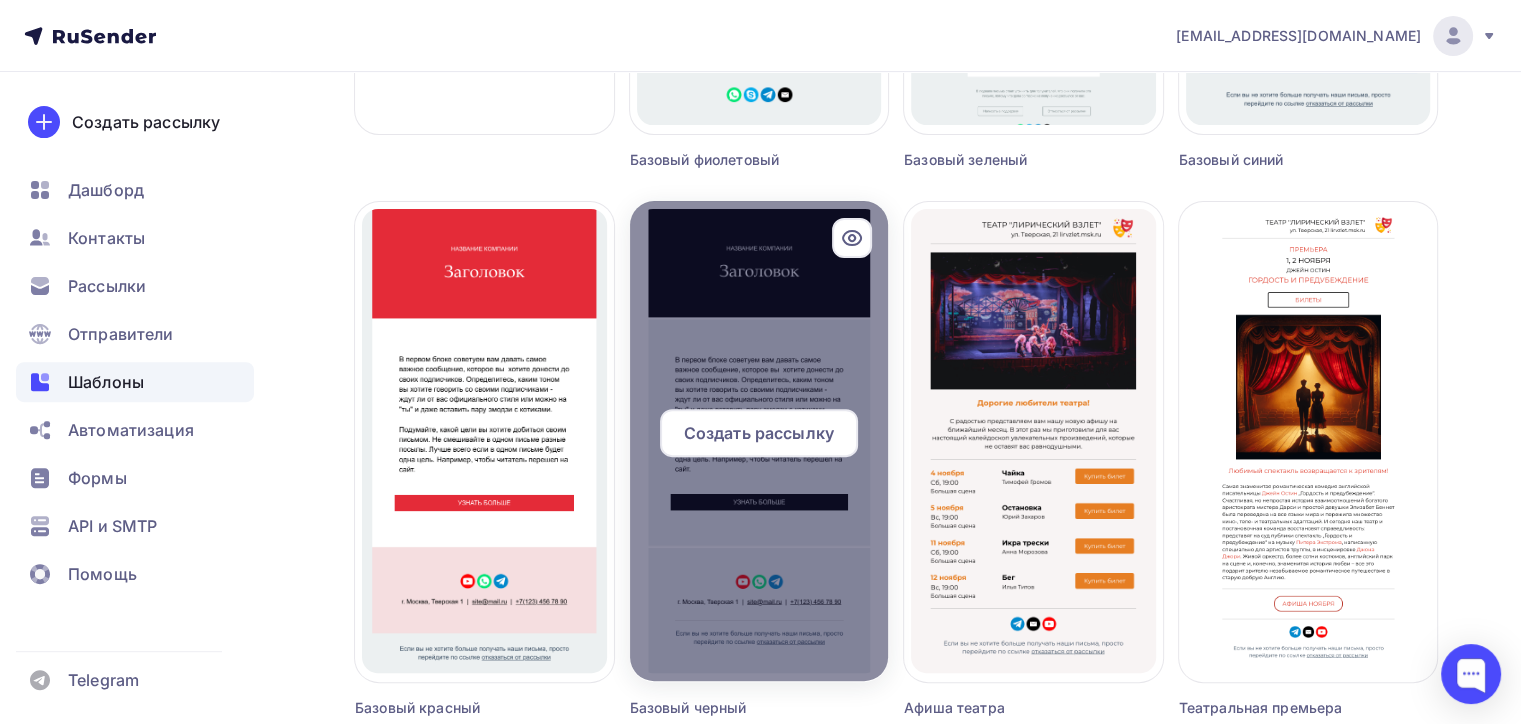 click 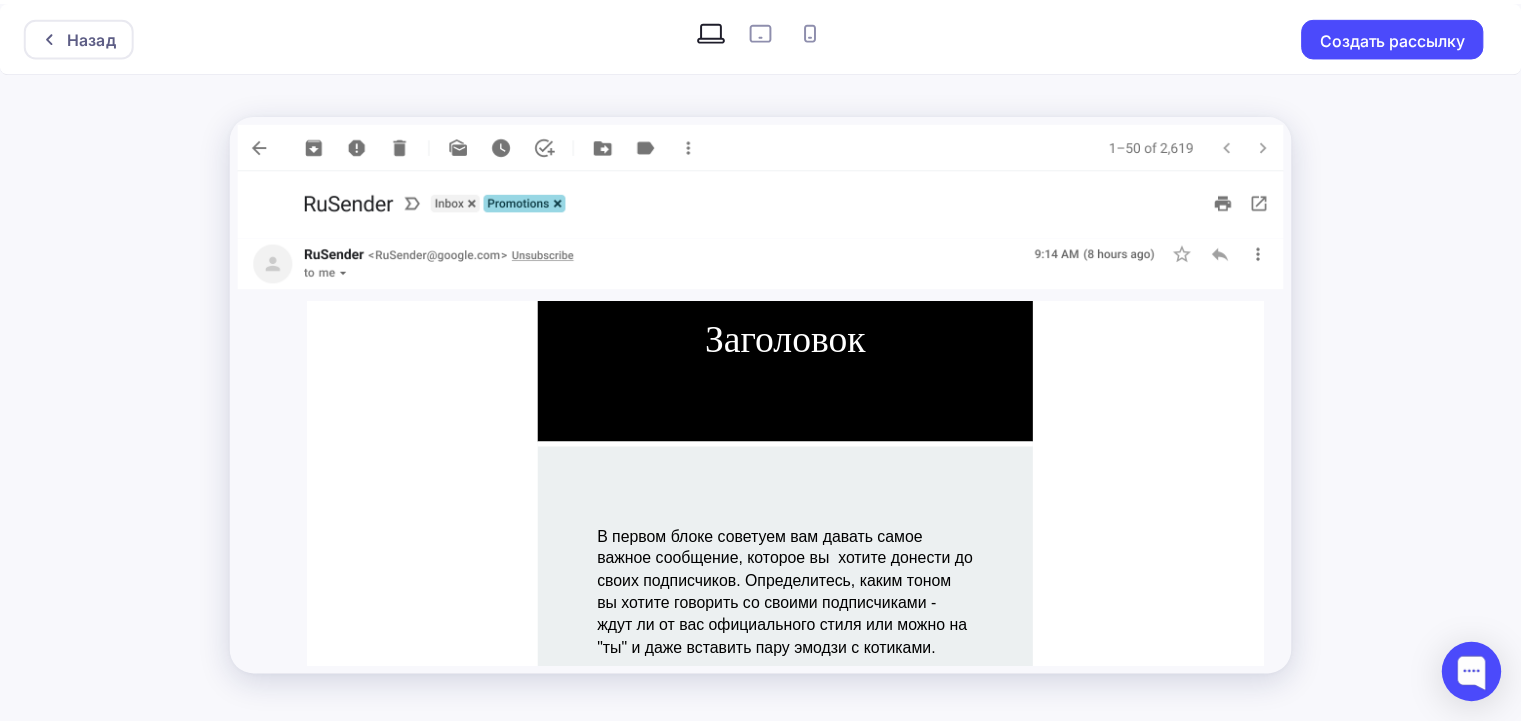 scroll, scrollTop: 78, scrollLeft: 0, axis: vertical 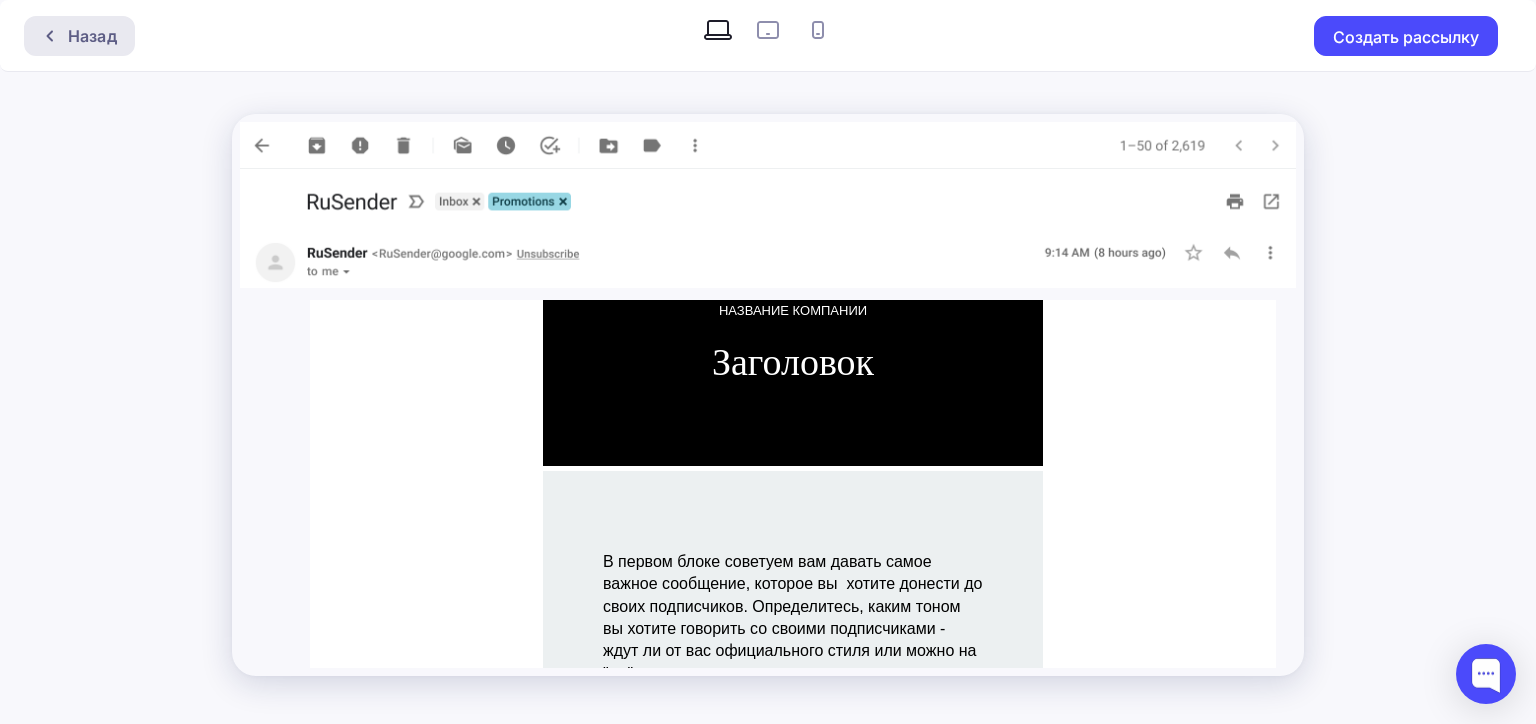 click on "Назад" at bounding box center [92, 36] 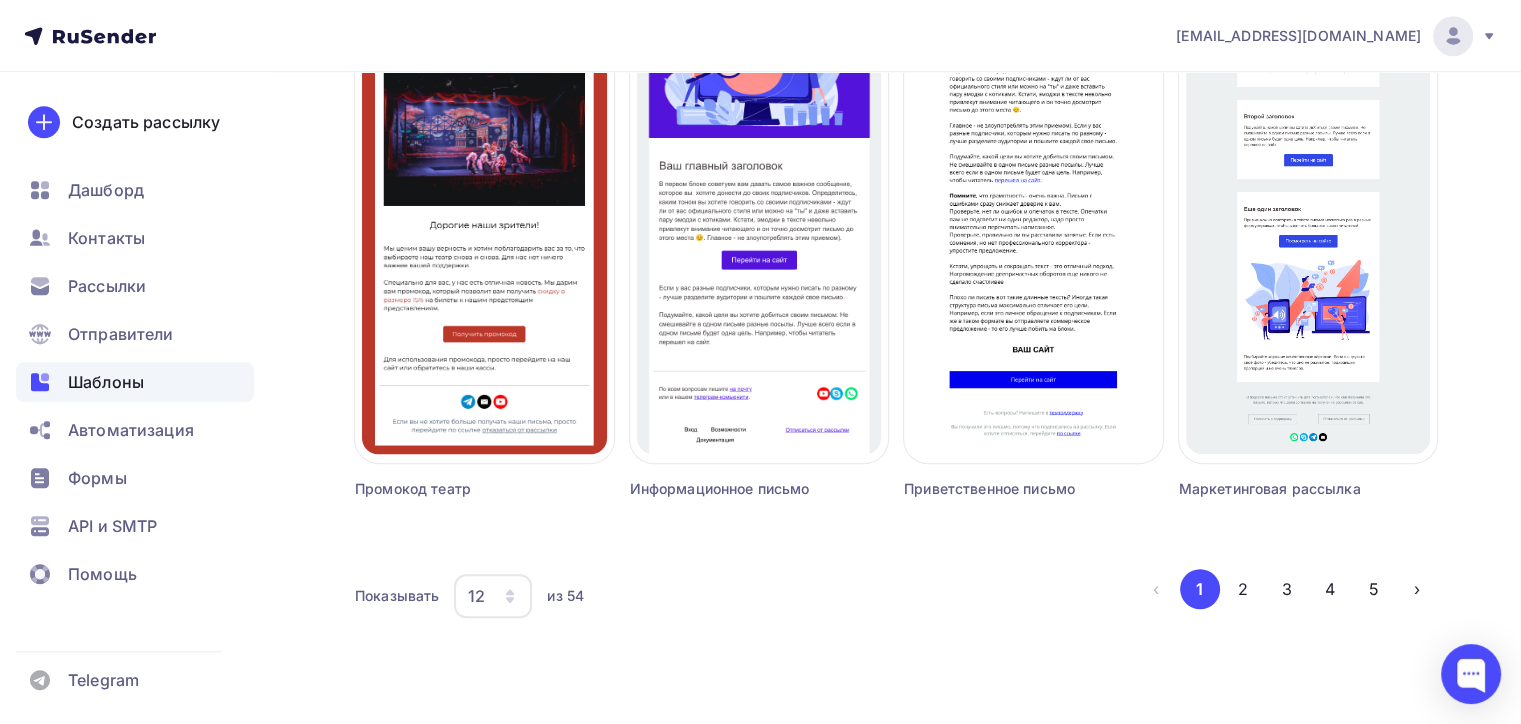 scroll, scrollTop: 1267, scrollLeft: 0, axis: vertical 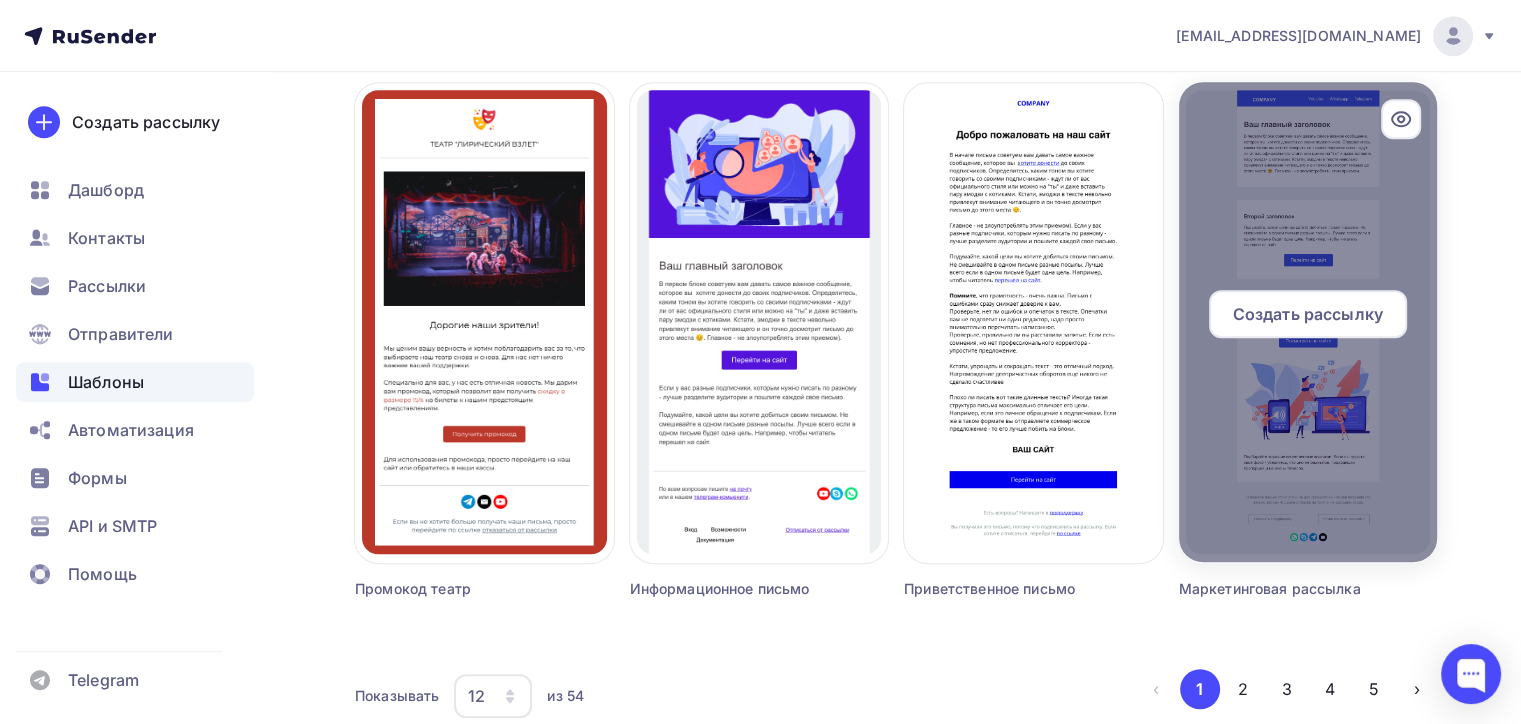 click 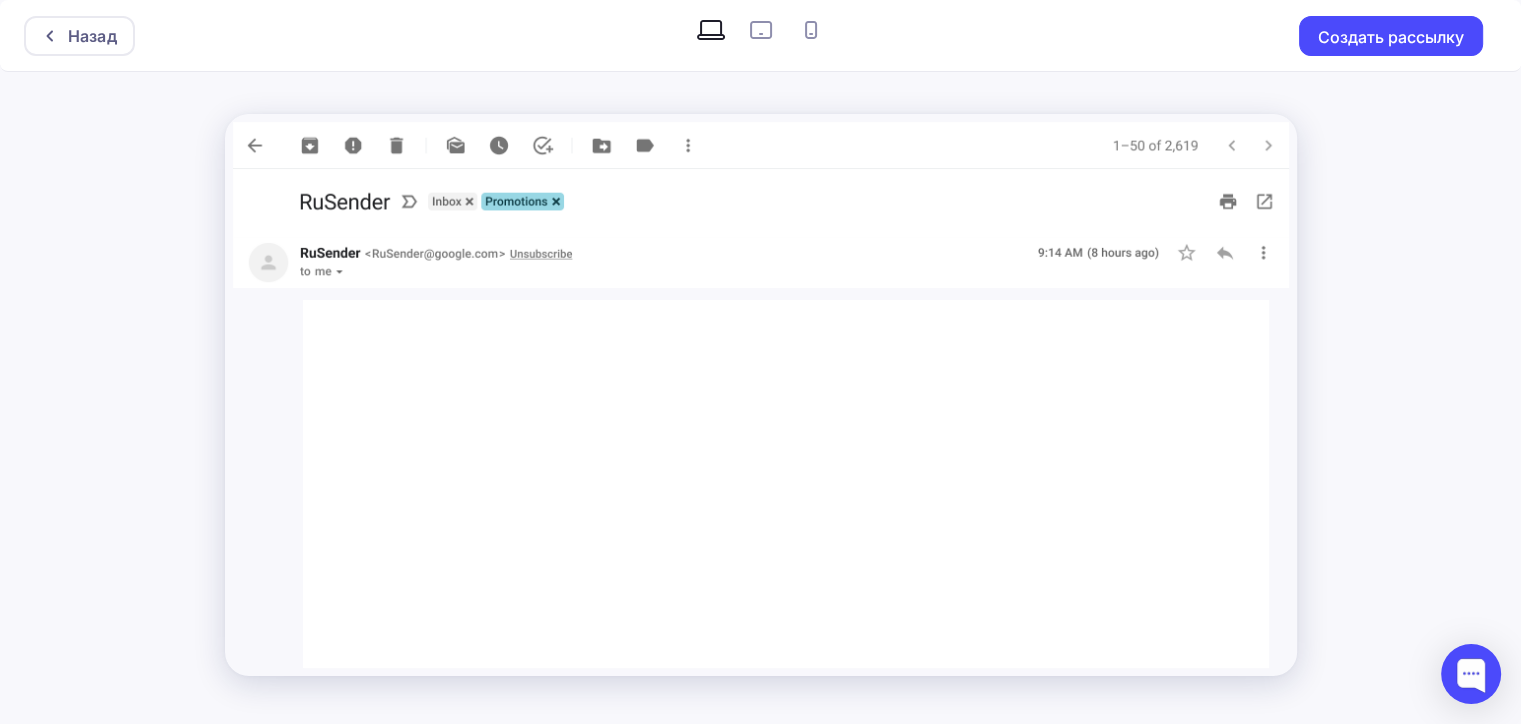 scroll, scrollTop: 0, scrollLeft: 0, axis: both 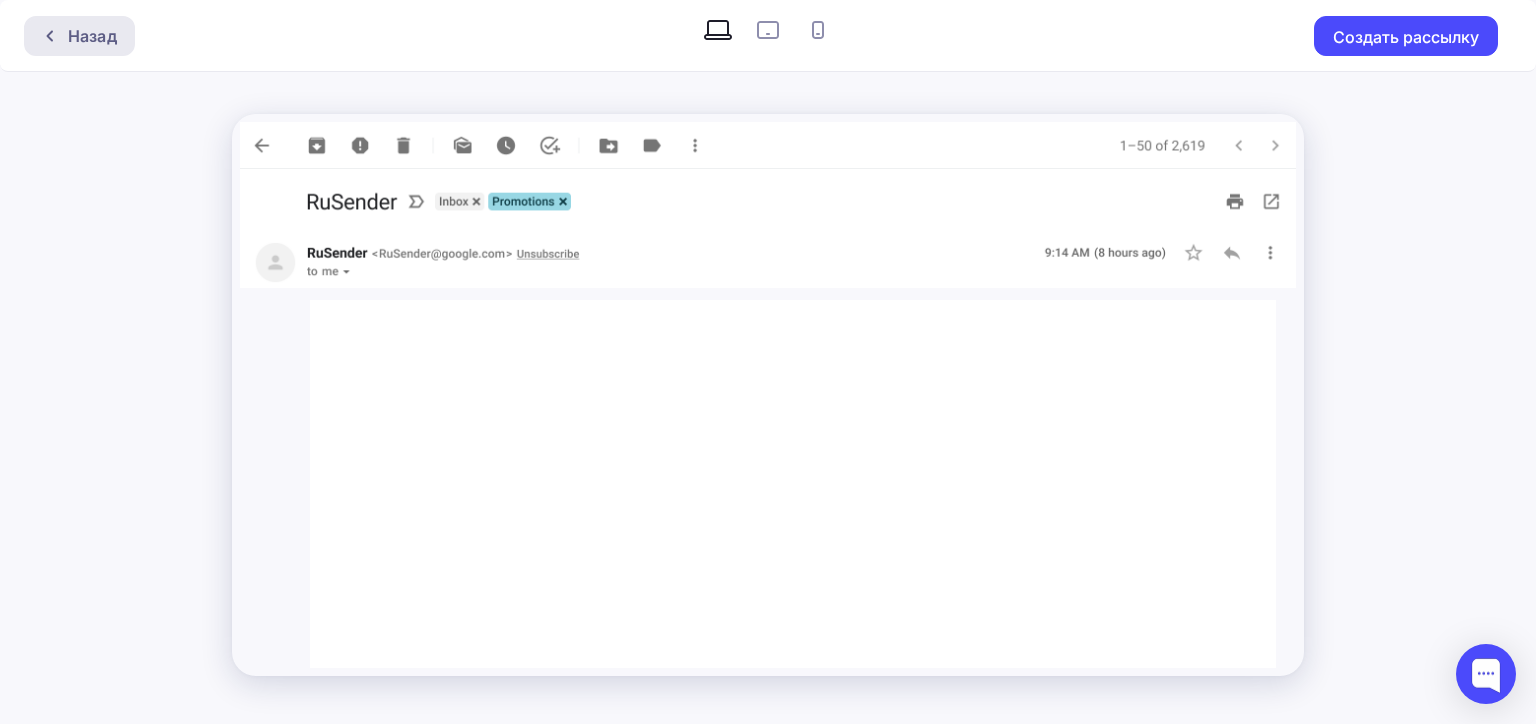 click on "Назад" at bounding box center [92, 36] 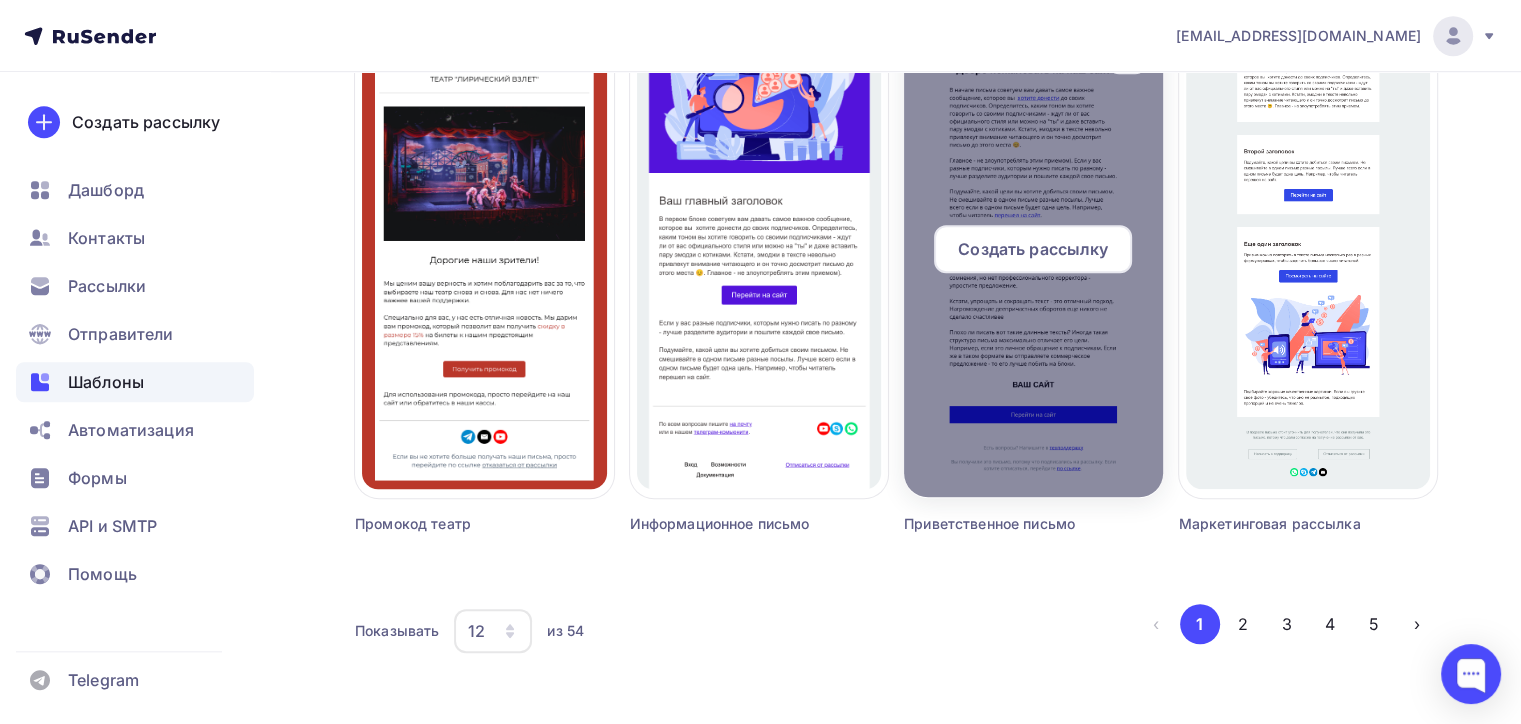 scroll, scrollTop: 1367, scrollLeft: 0, axis: vertical 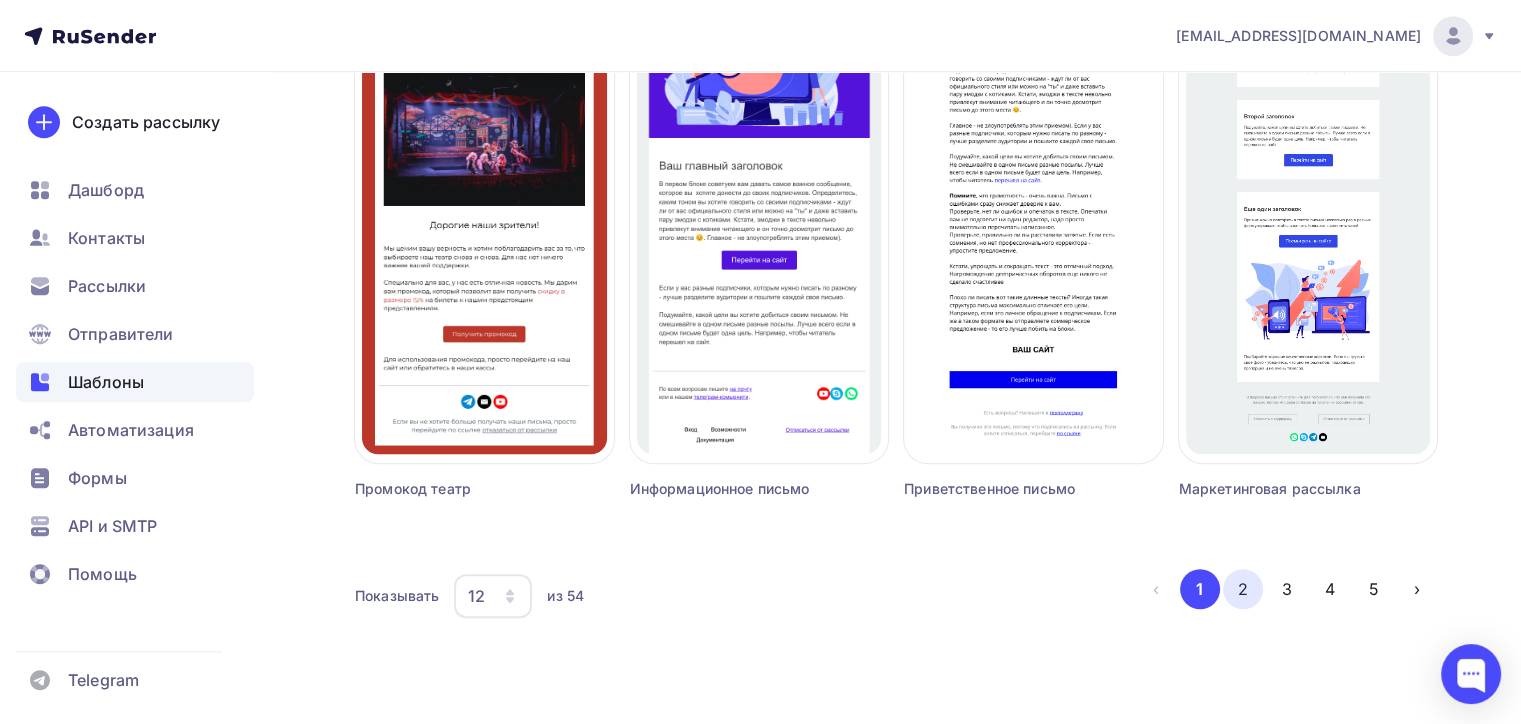 click on "2" at bounding box center [1243, 589] 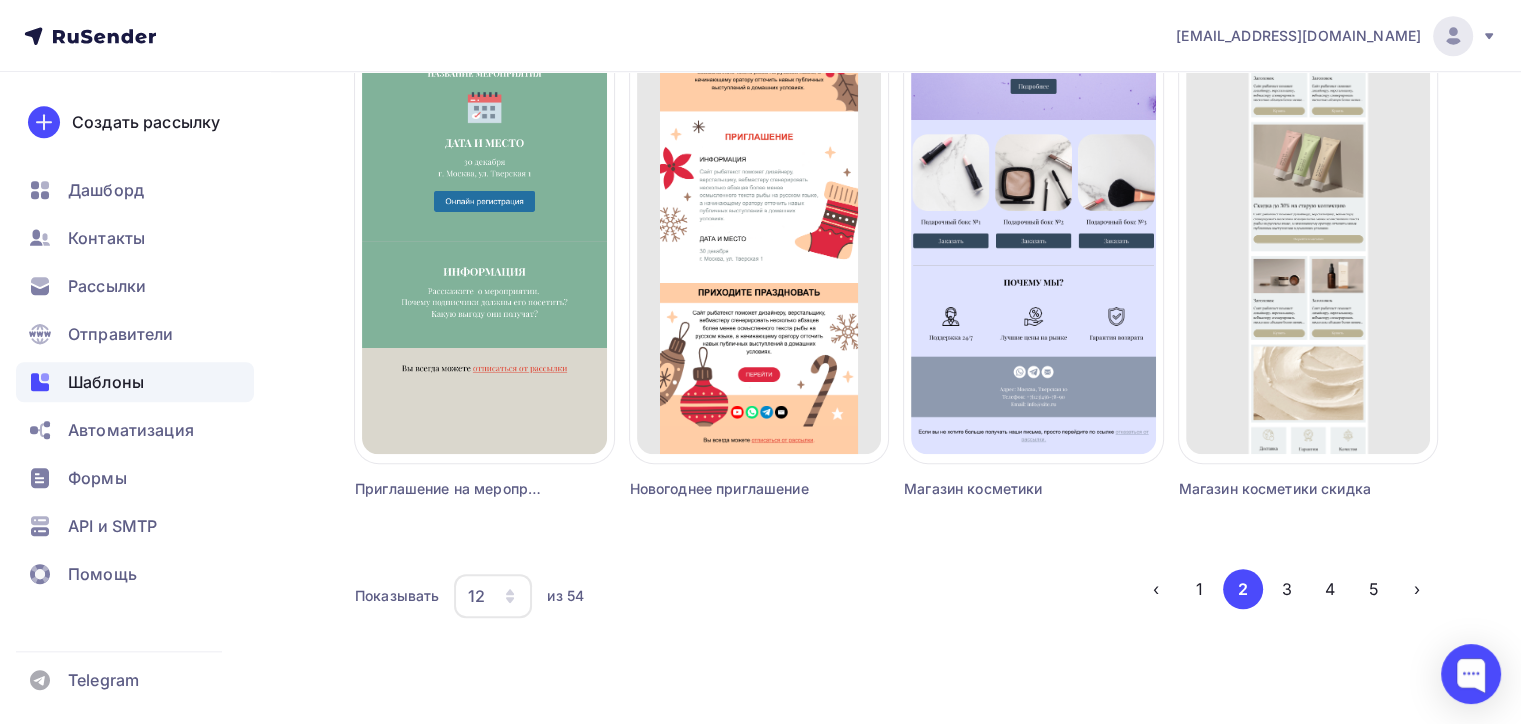 click 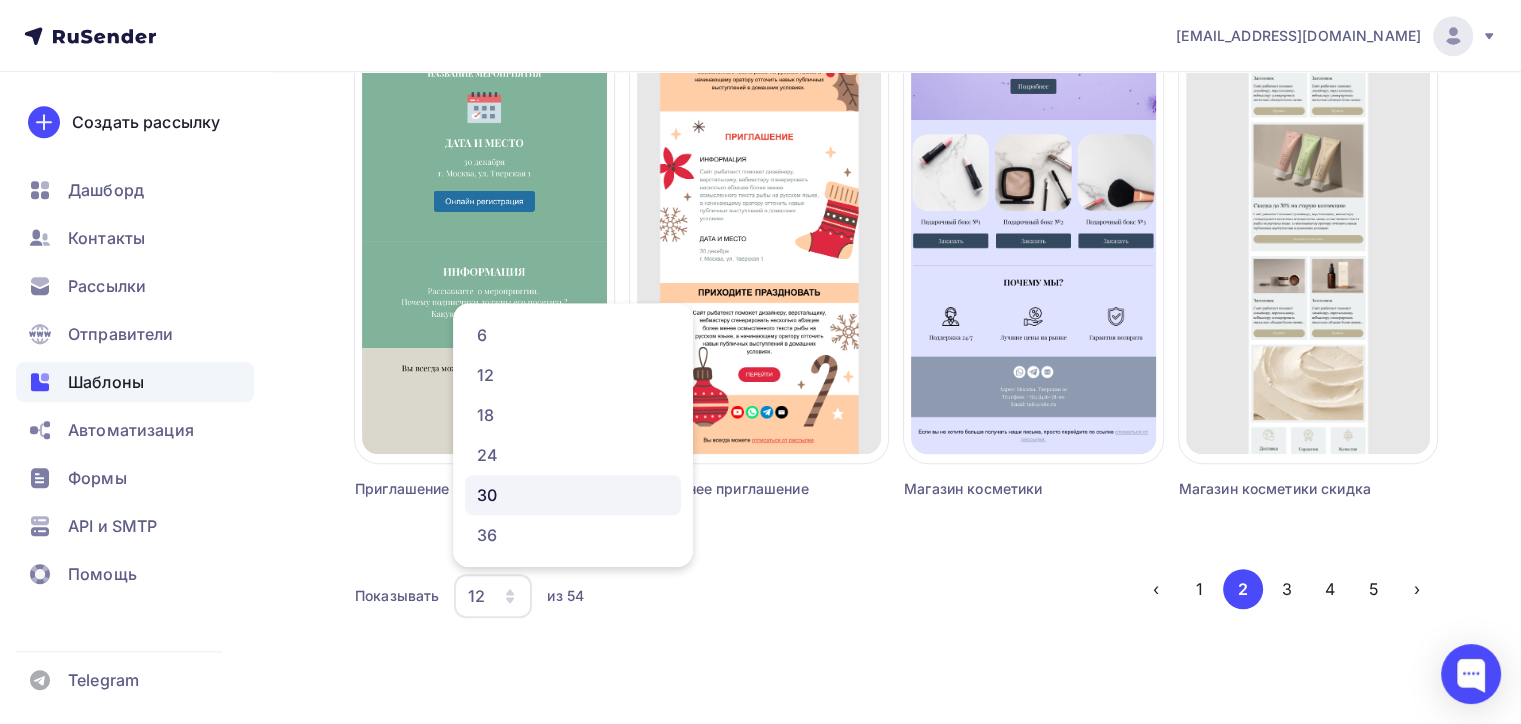 click on "30" at bounding box center [573, 495] 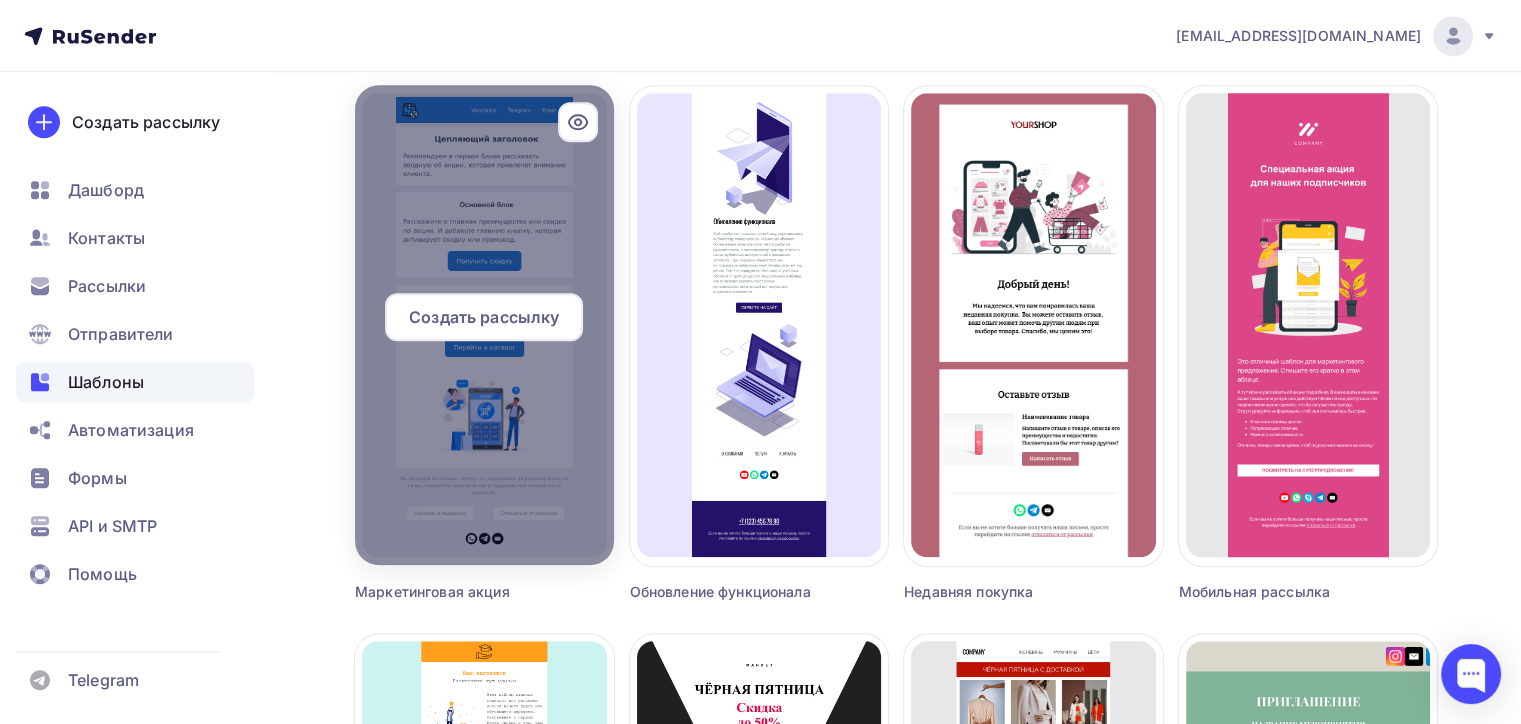 scroll, scrollTop: 1767, scrollLeft: 0, axis: vertical 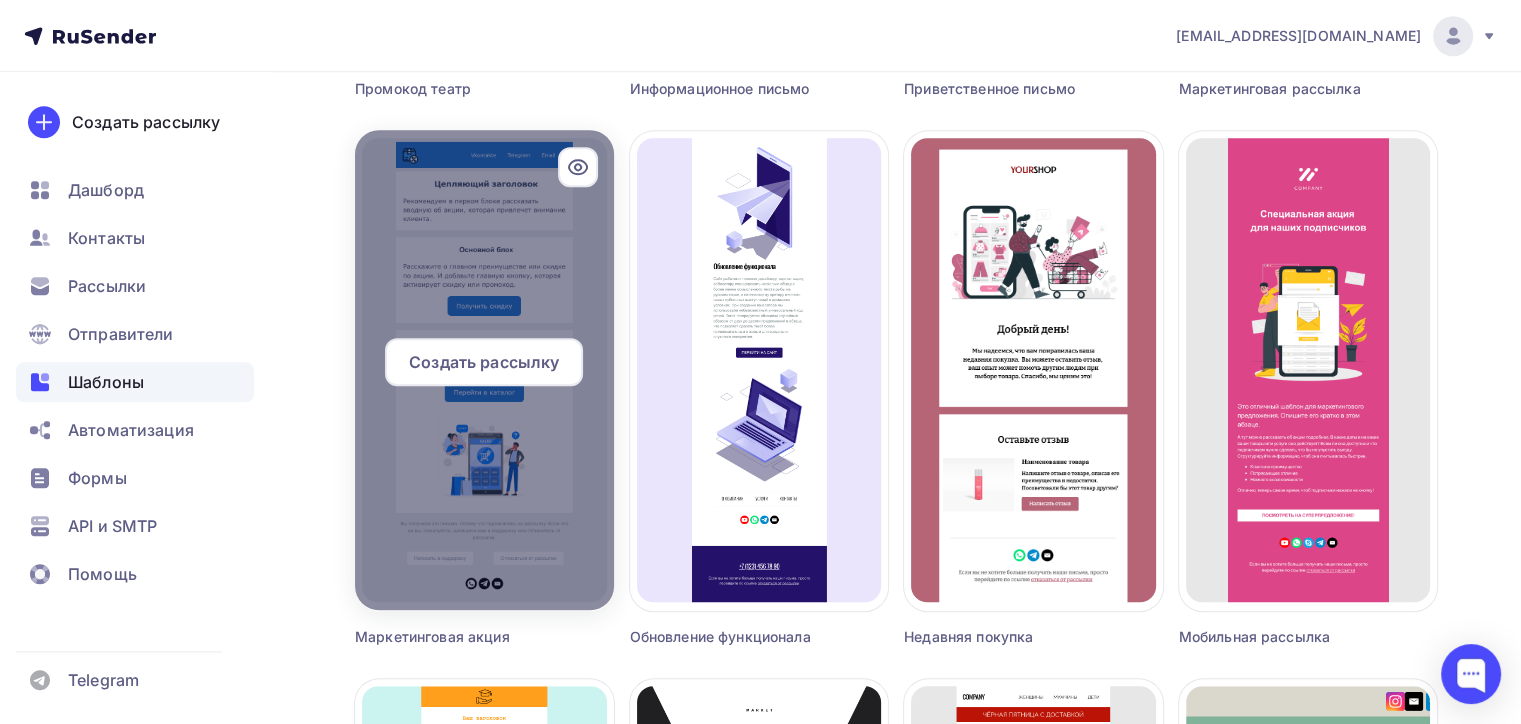 click 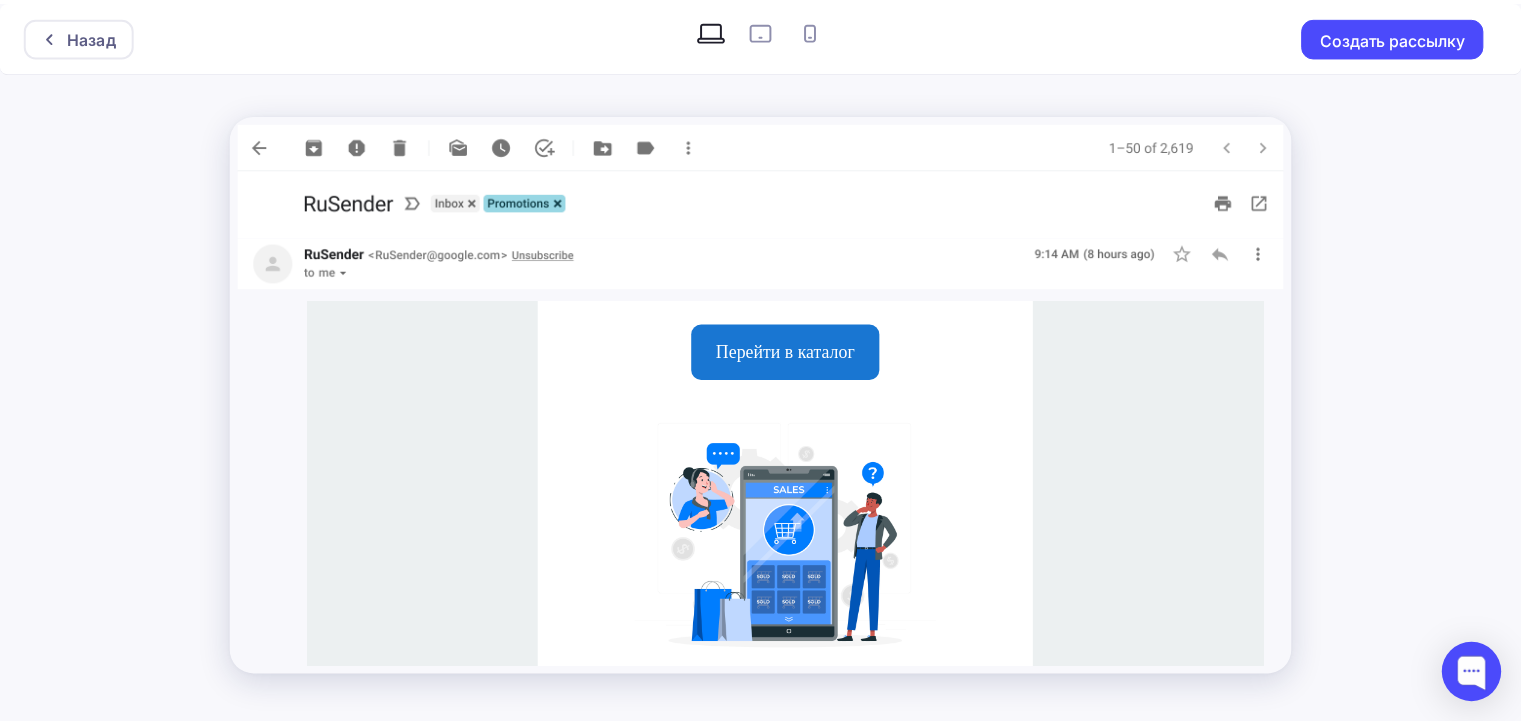 scroll, scrollTop: 660, scrollLeft: 0, axis: vertical 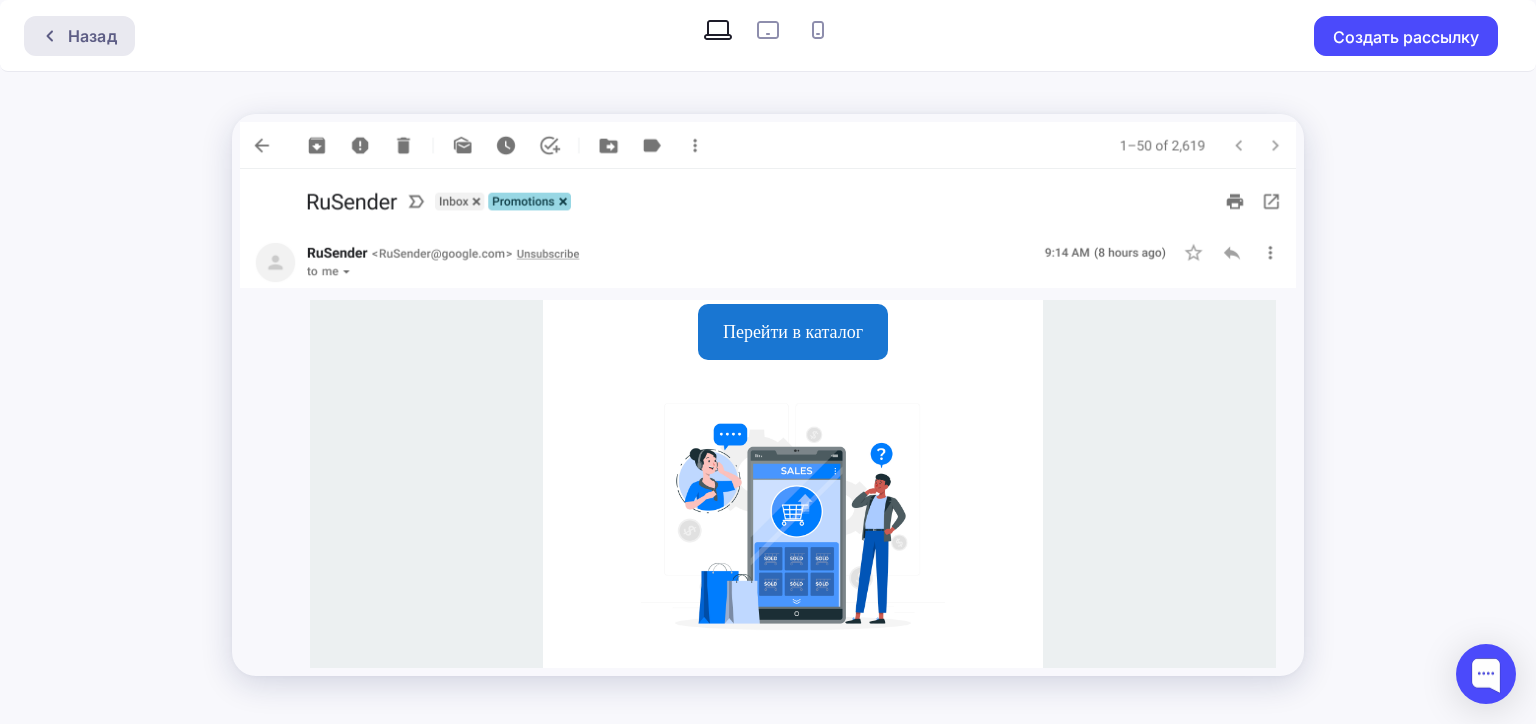 click on "Назад" at bounding box center [92, 36] 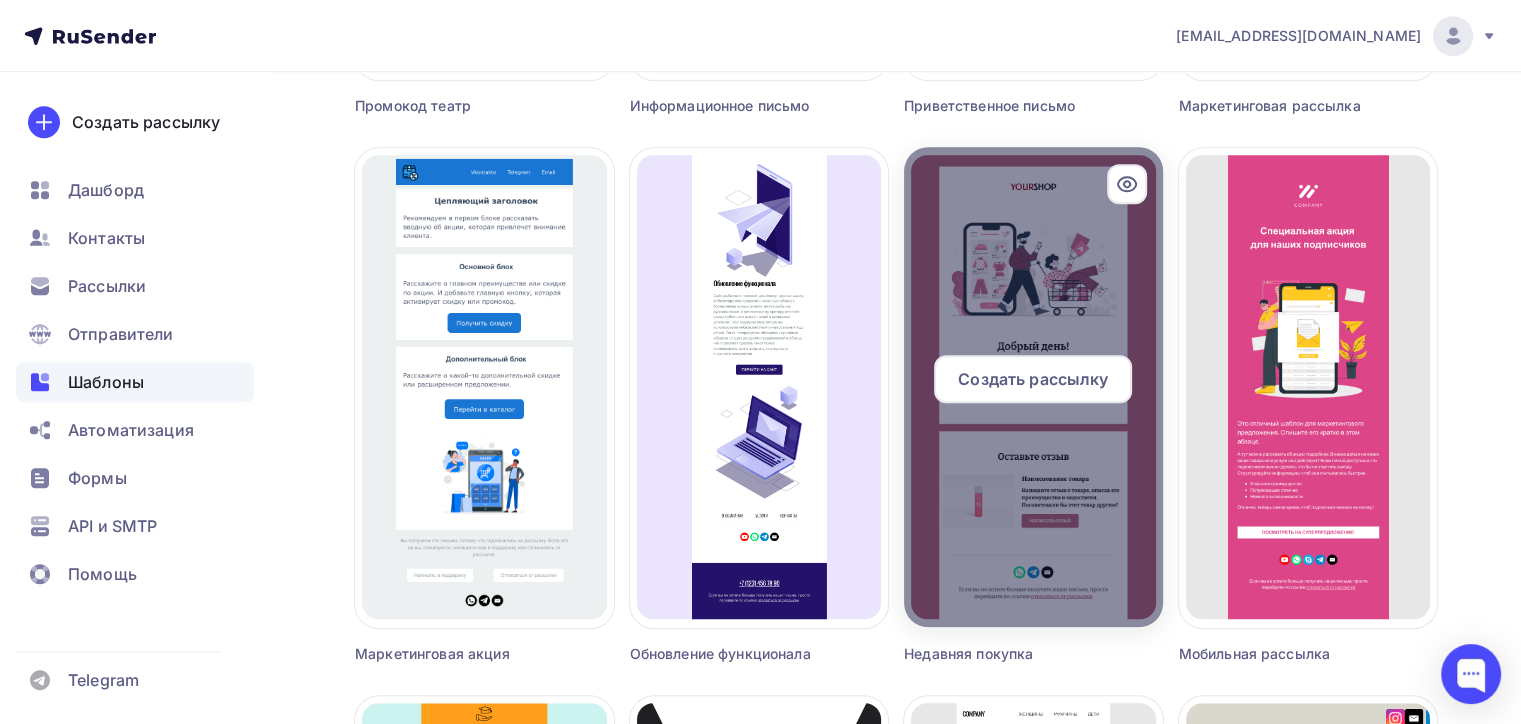 scroll, scrollTop: 1700, scrollLeft: 0, axis: vertical 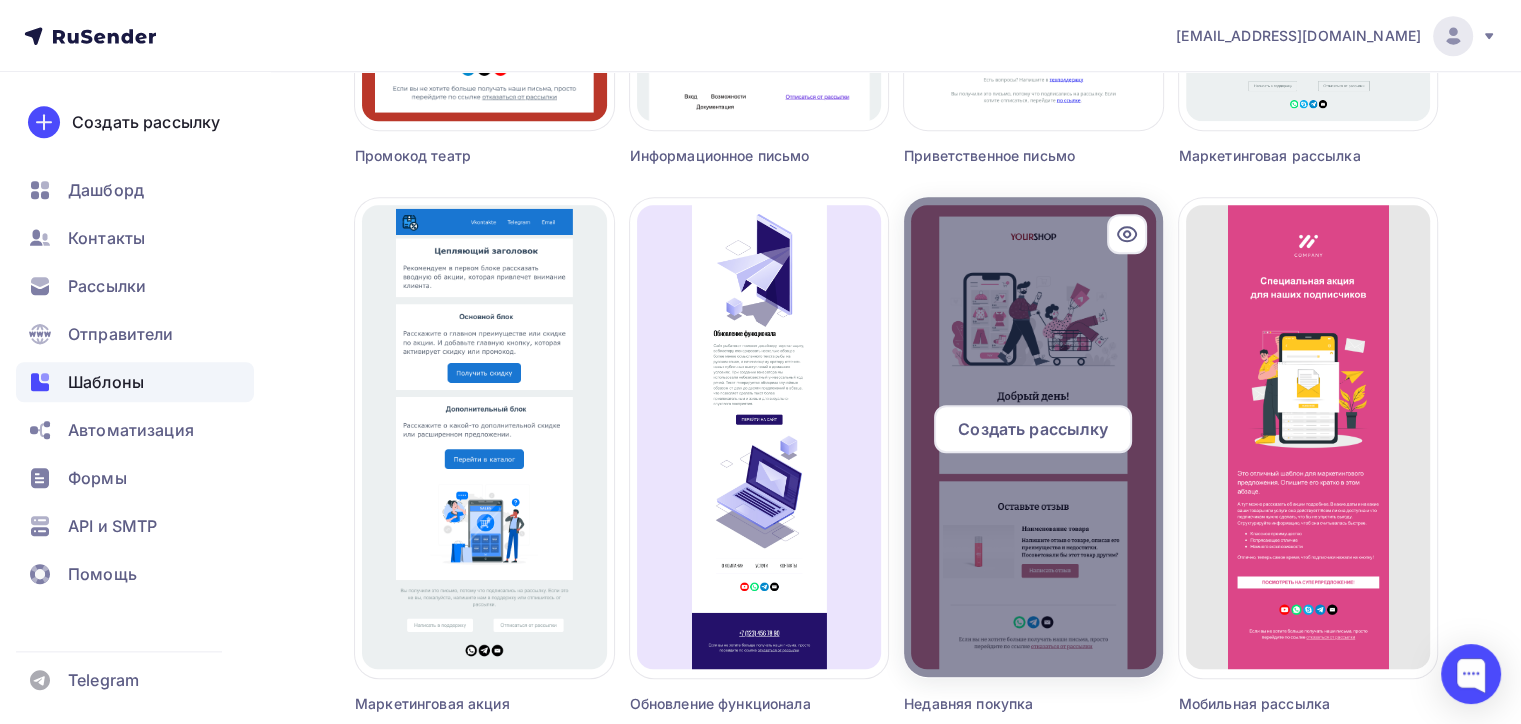 click 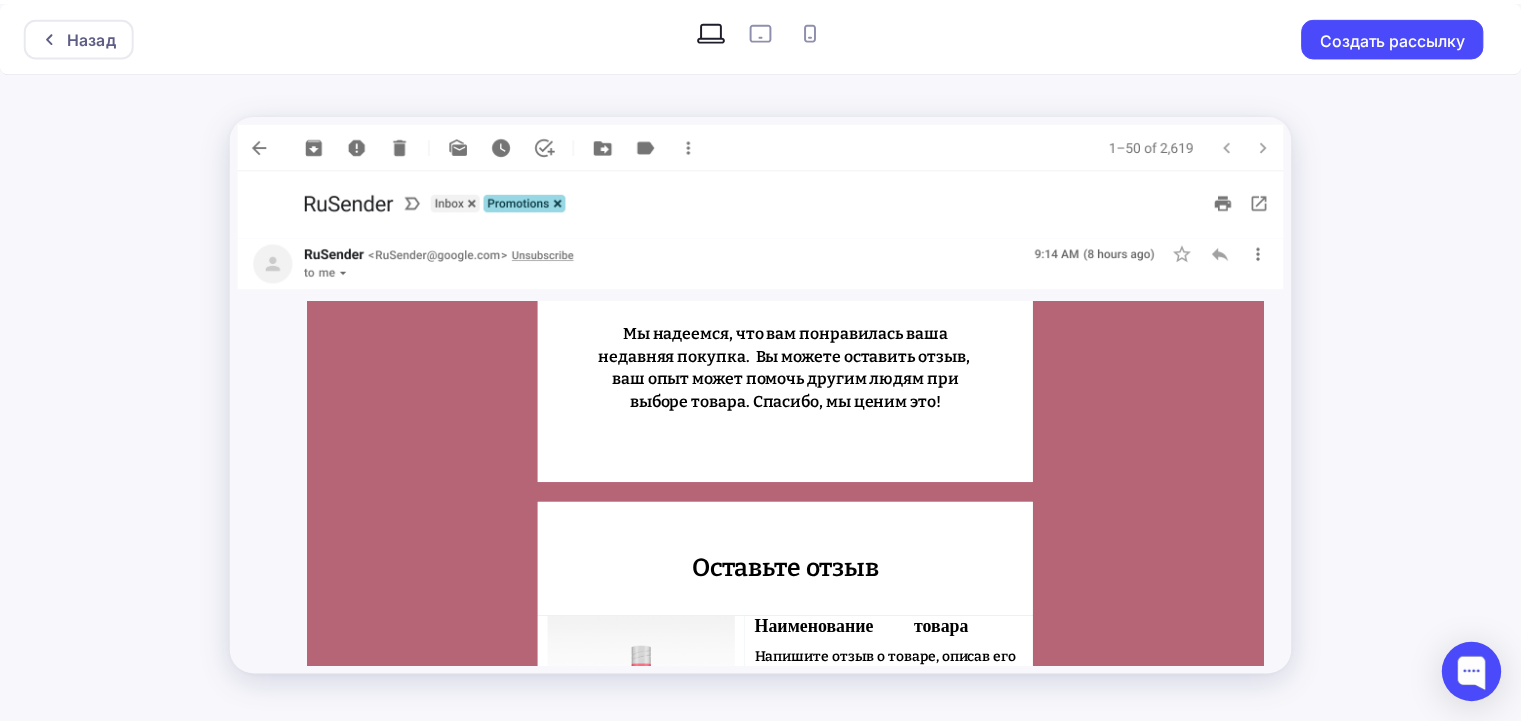 scroll, scrollTop: 548, scrollLeft: 0, axis: vertical 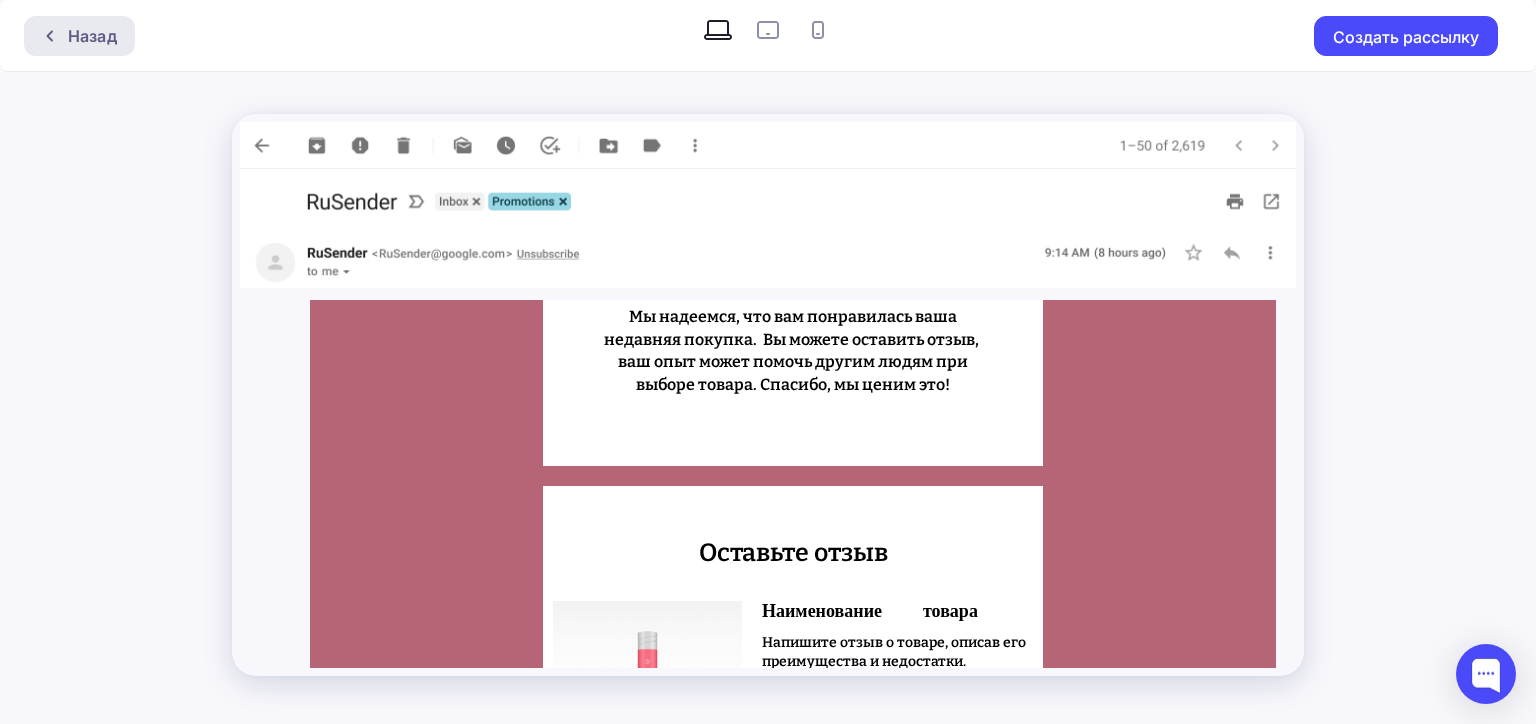 click at bounding box center [55, 36] 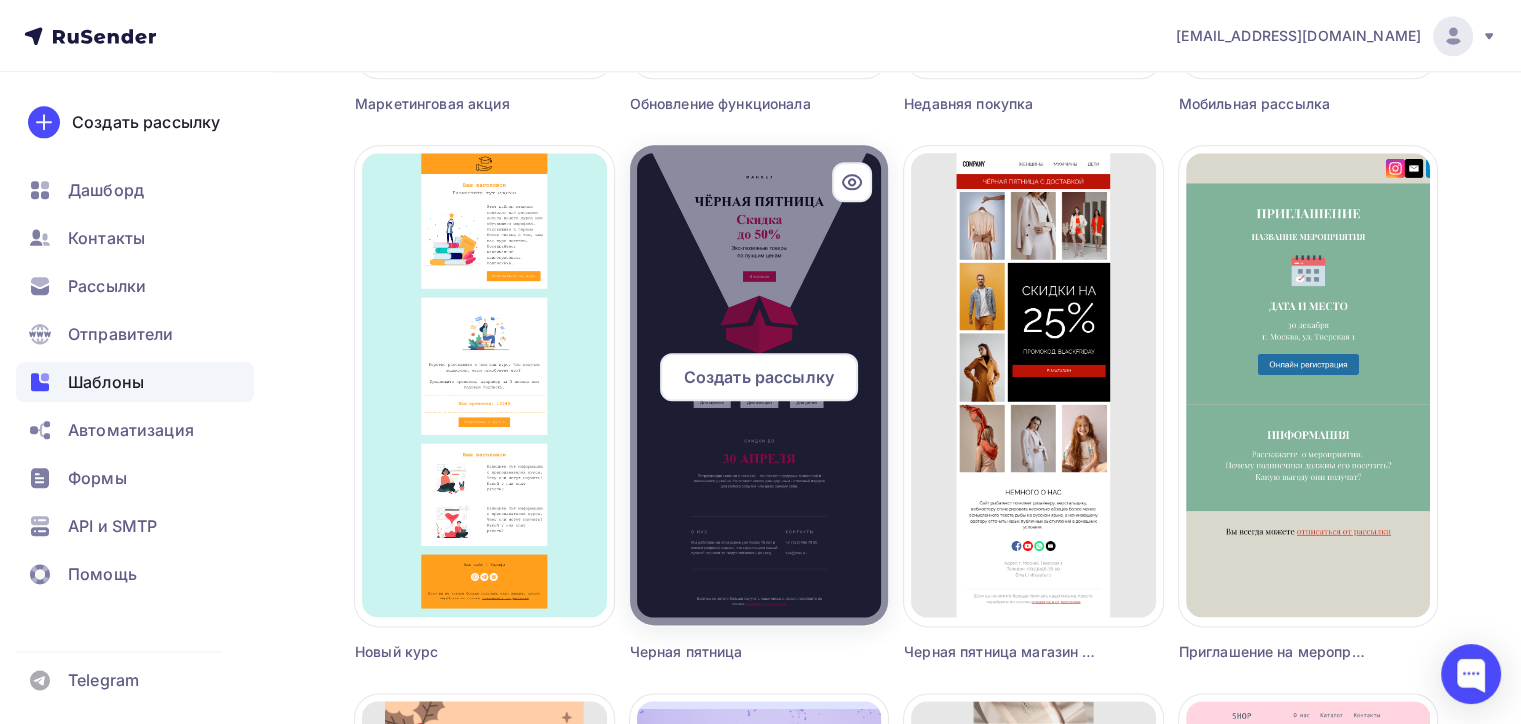 scroll, scrollTop: 2200, scrollLeft: 0, axis: vertical 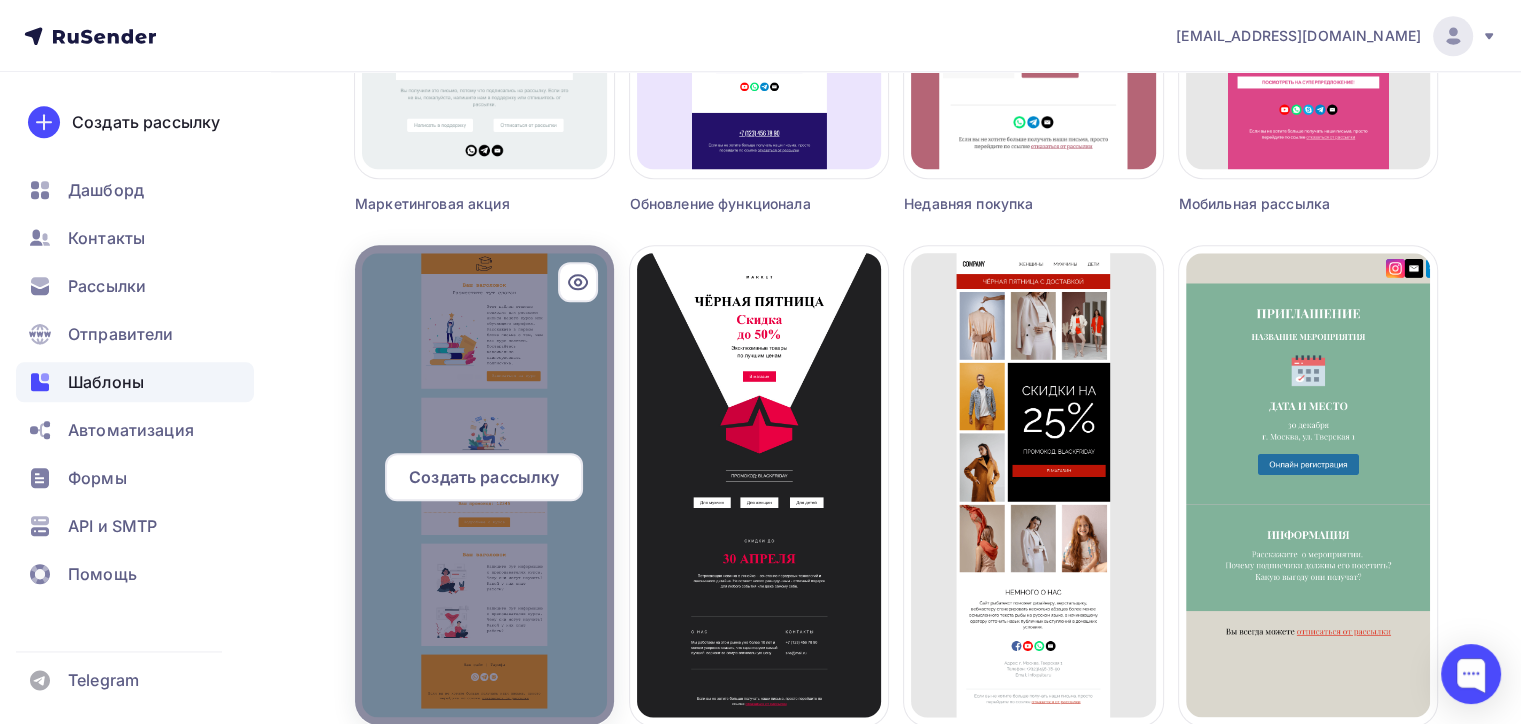 click 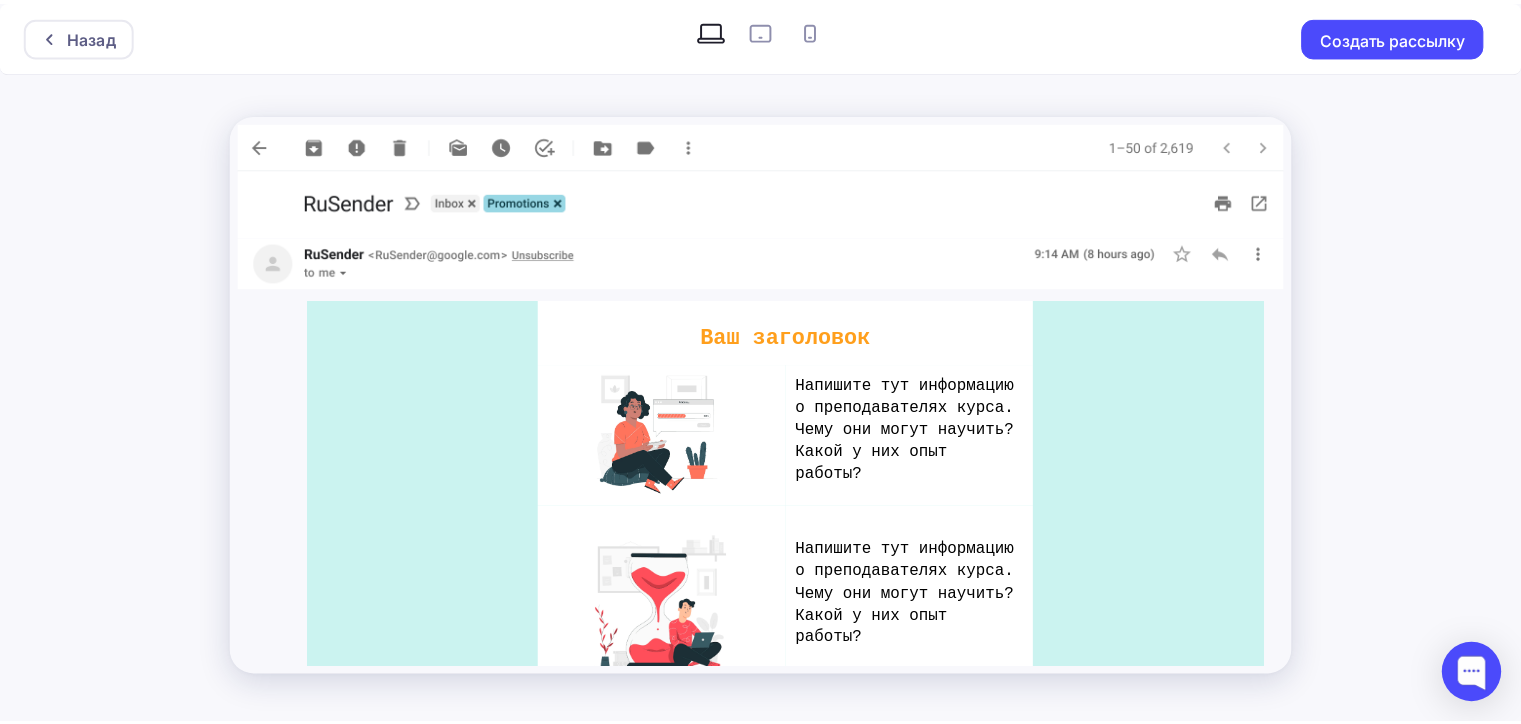 scroll, scrollTop: 1209, scrollLeft: 0, axis: vertical 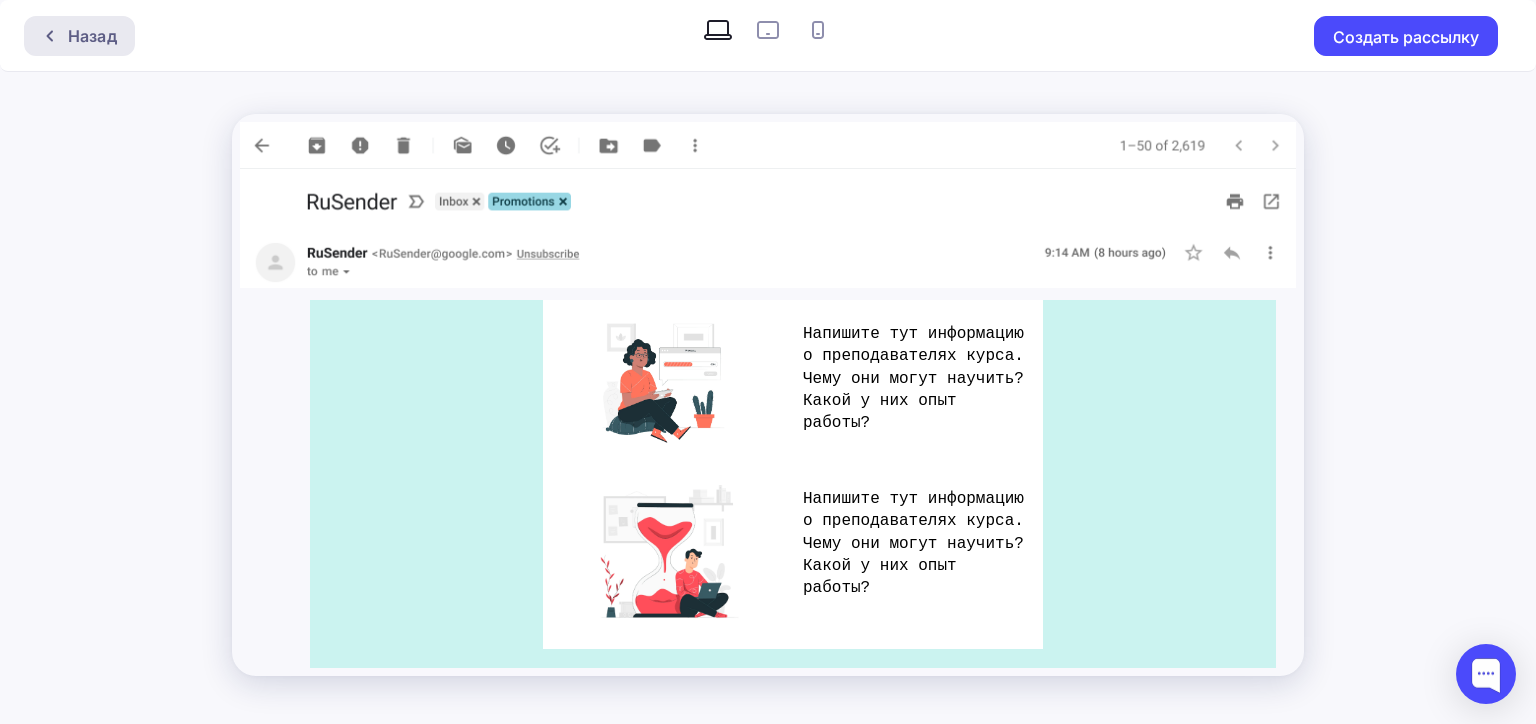 click on "Назад" at bounding box center (92, 36) 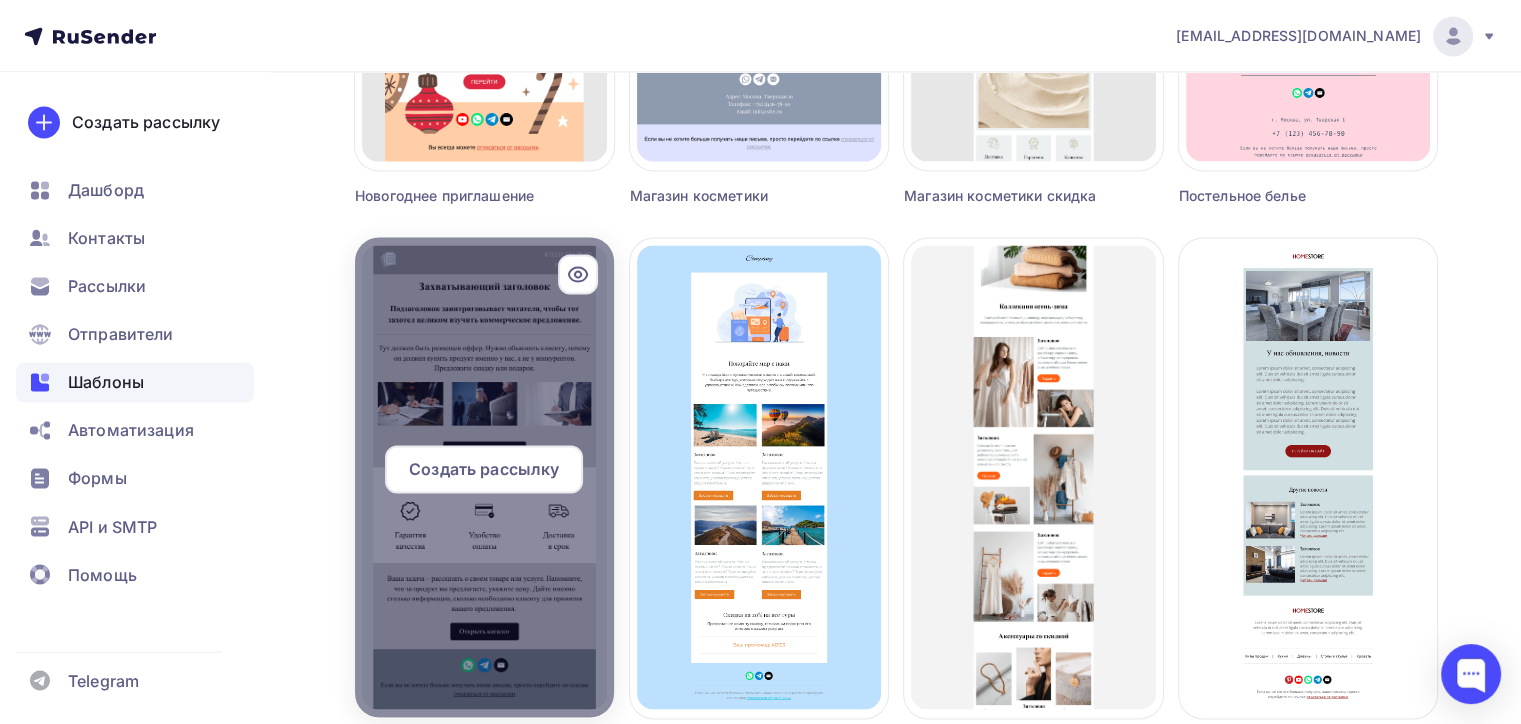 scroll, scrollTop: 3300, scrollLeft: 0, axis: vertical 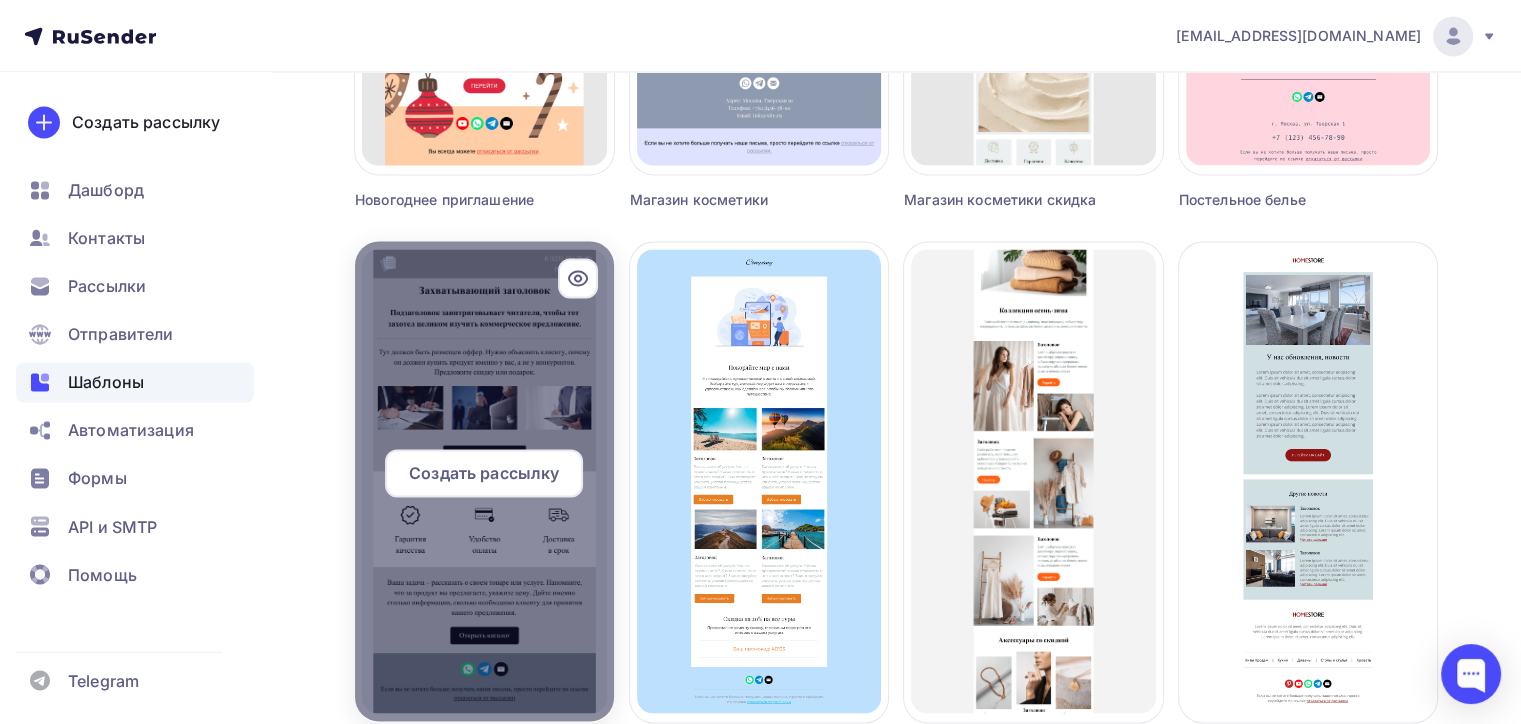 click 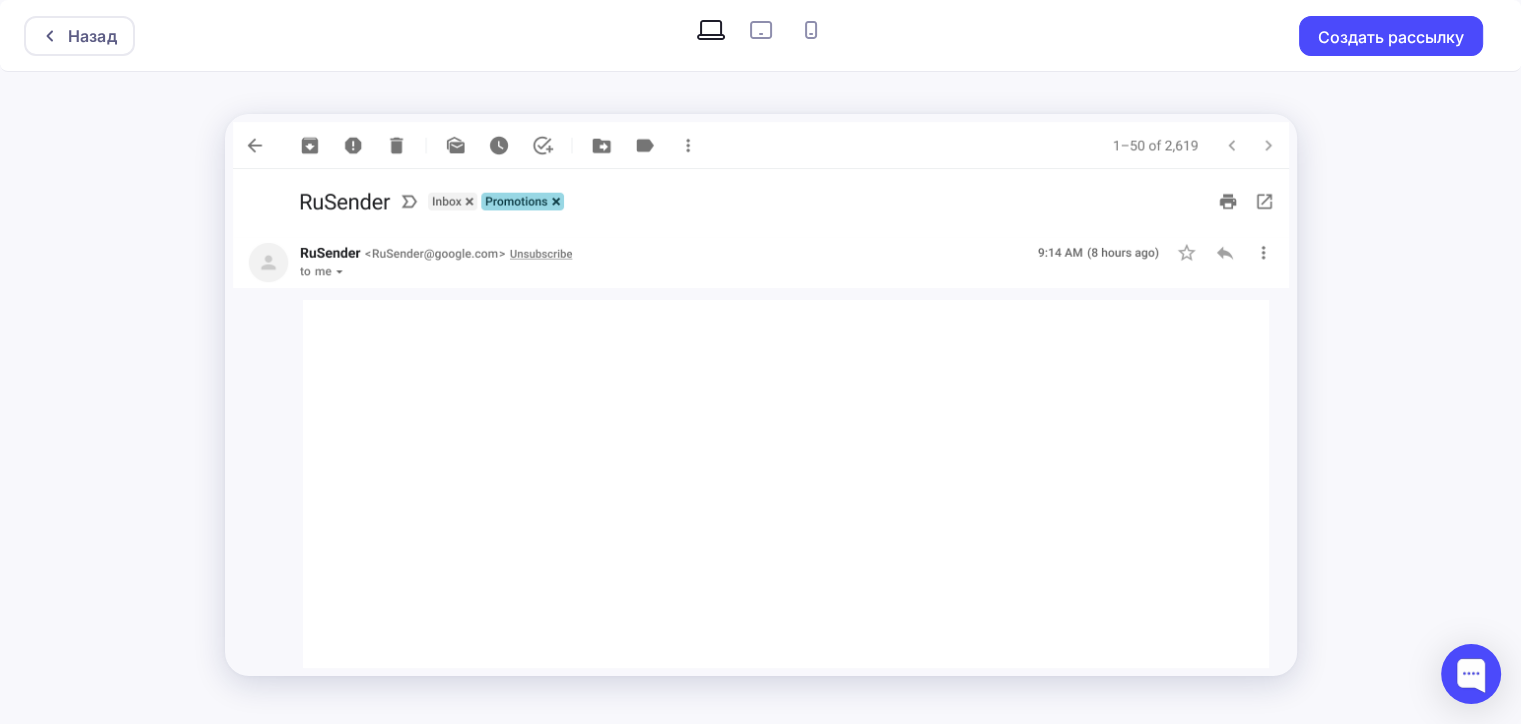 scroll, scrollTop: 0, scrollLeft: 0, axis: both 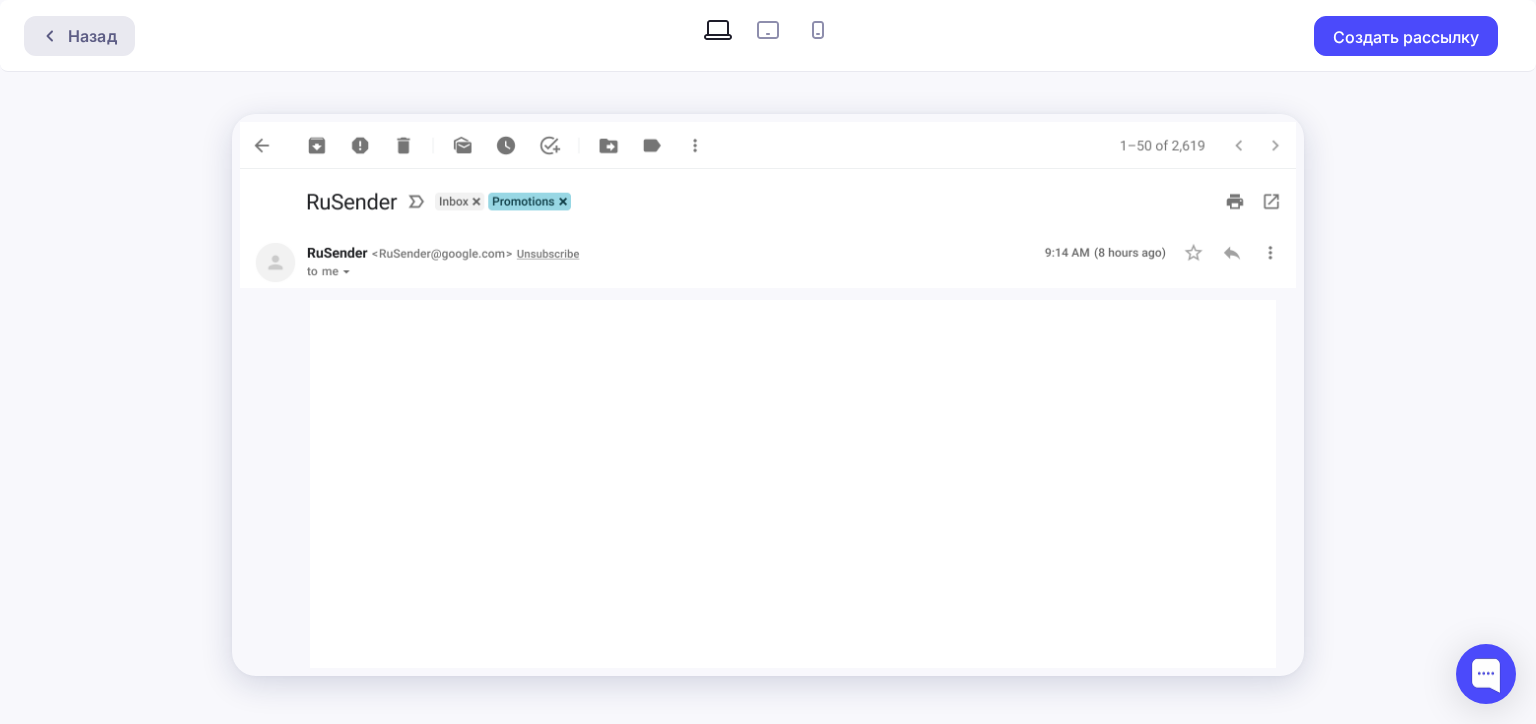 click on "Назад" at bounding box center [92, 36] 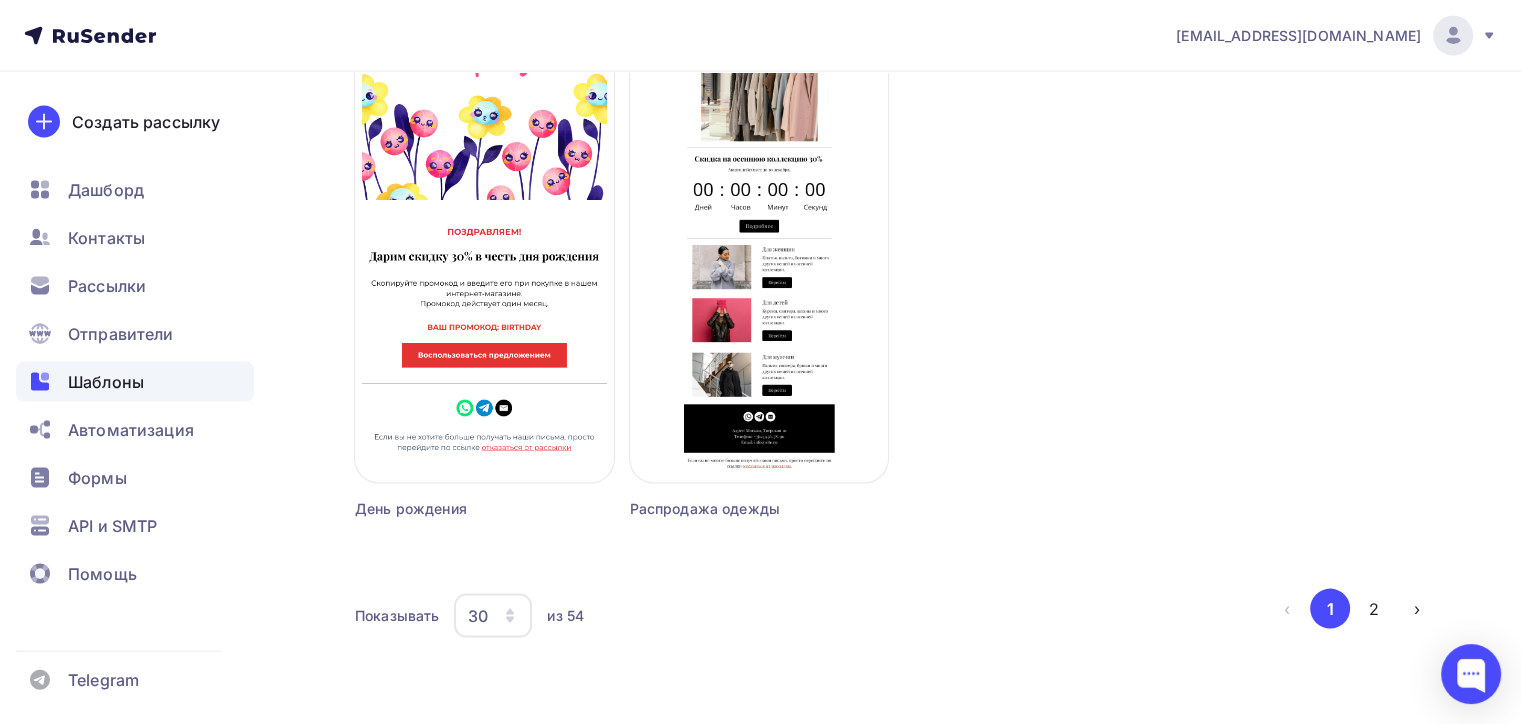 scroll, scrollTop: 4107, scrollLeft: 0, axis: vertical 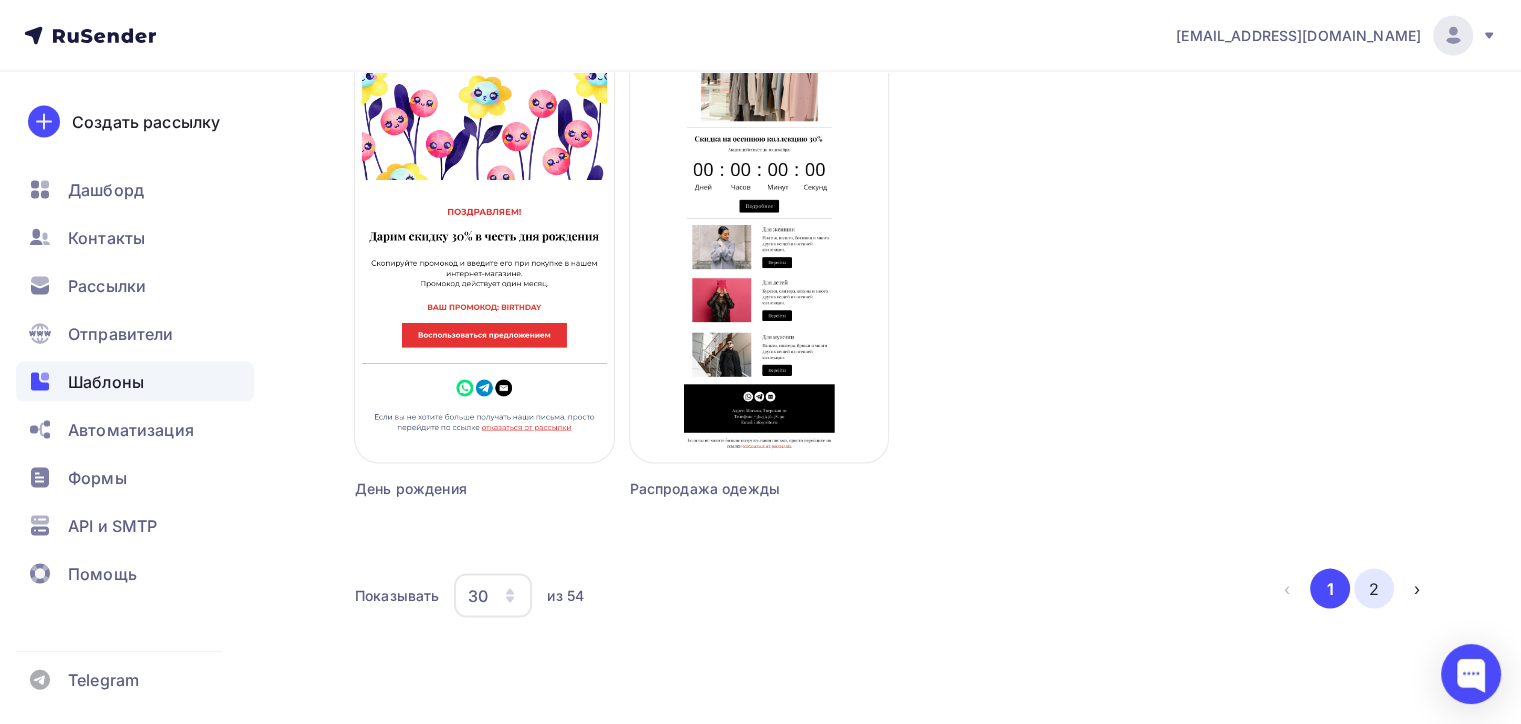 click on "2" at bounding box center [1374, 589] 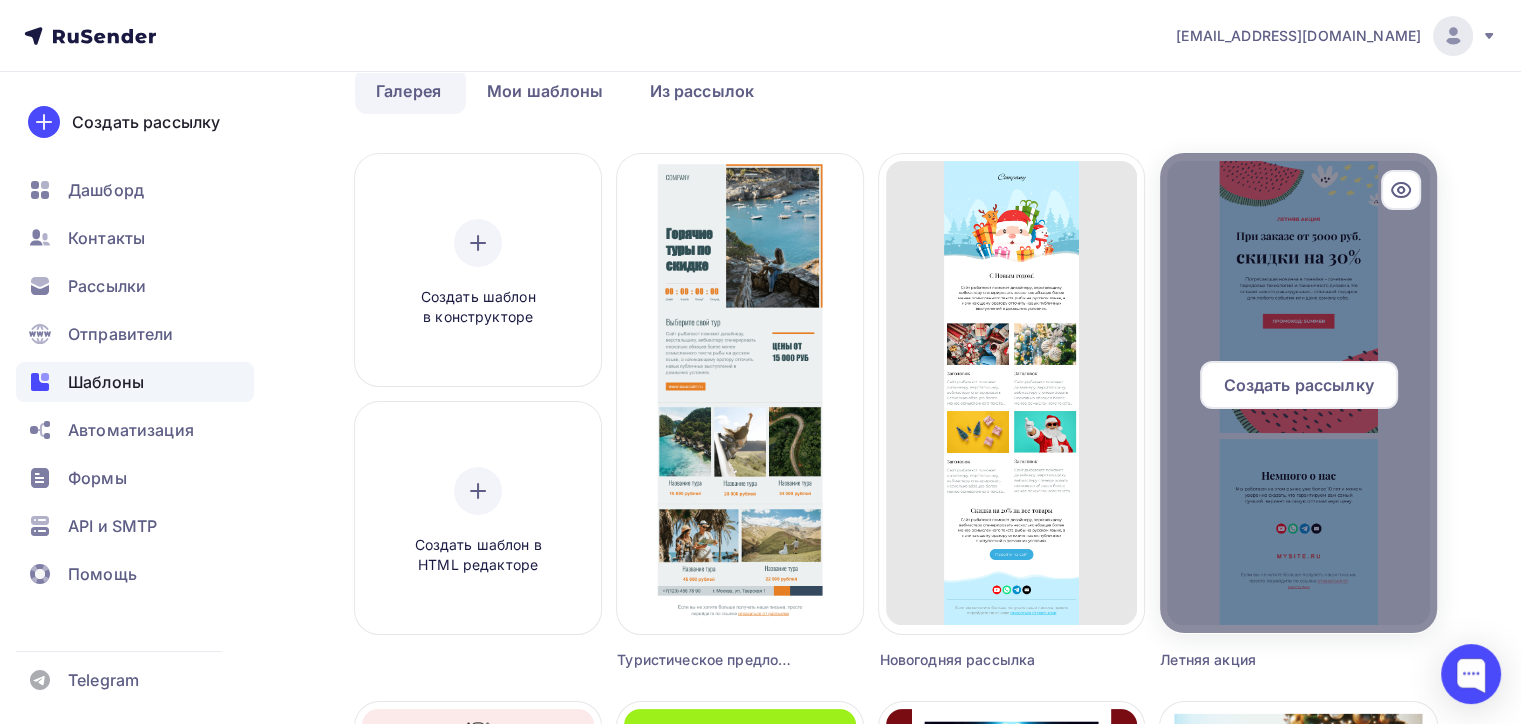 scroll, scrollTop: 0, scrollLeft: 0, axis: both 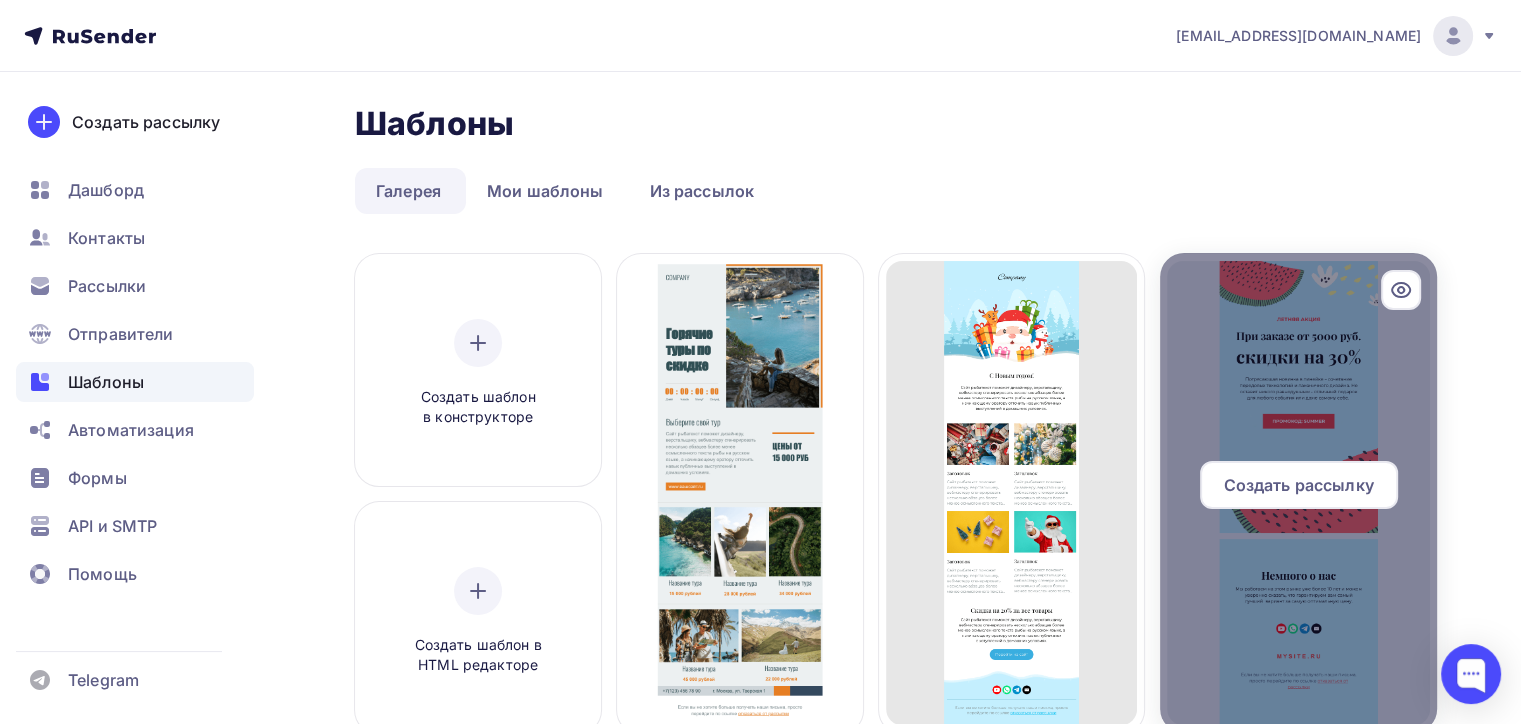 click 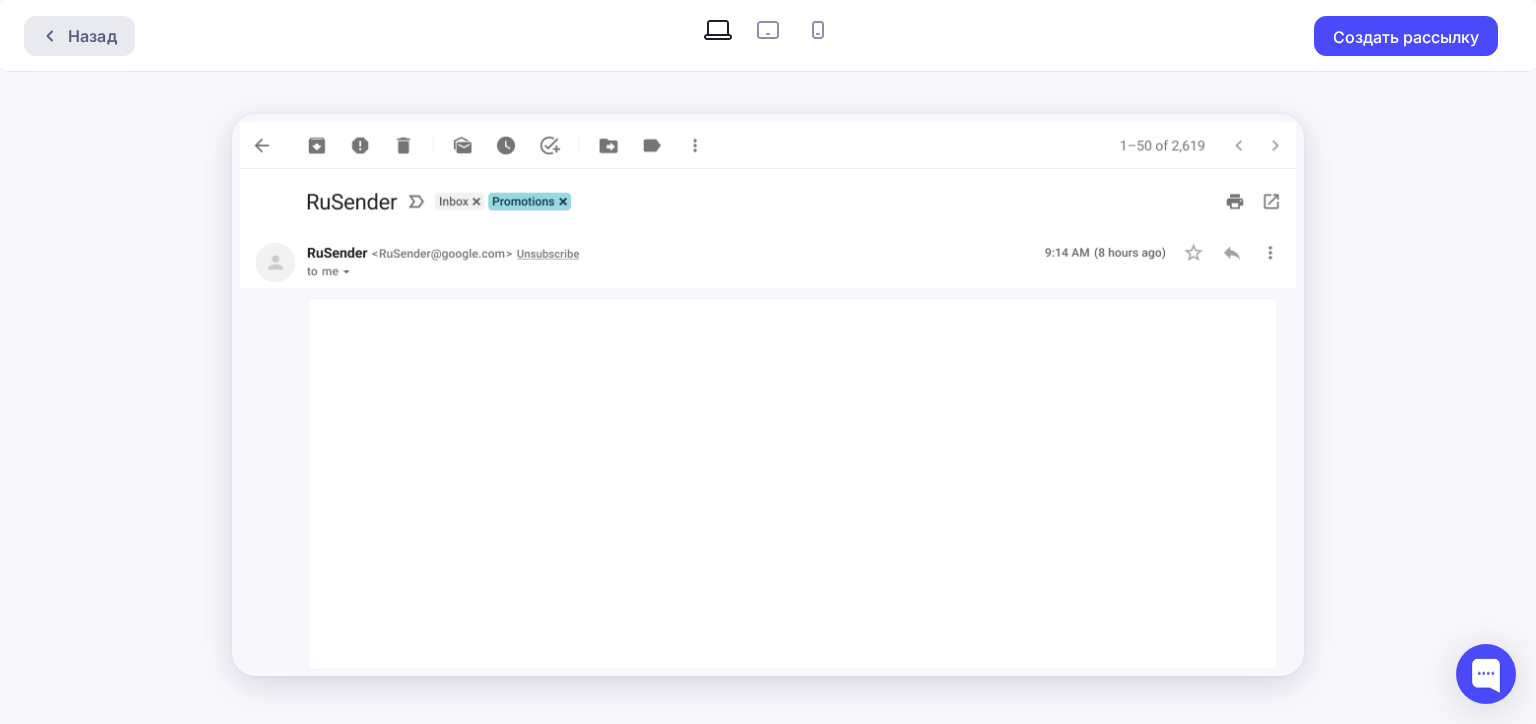 click on "Назад" at bounding box center [92, 36] 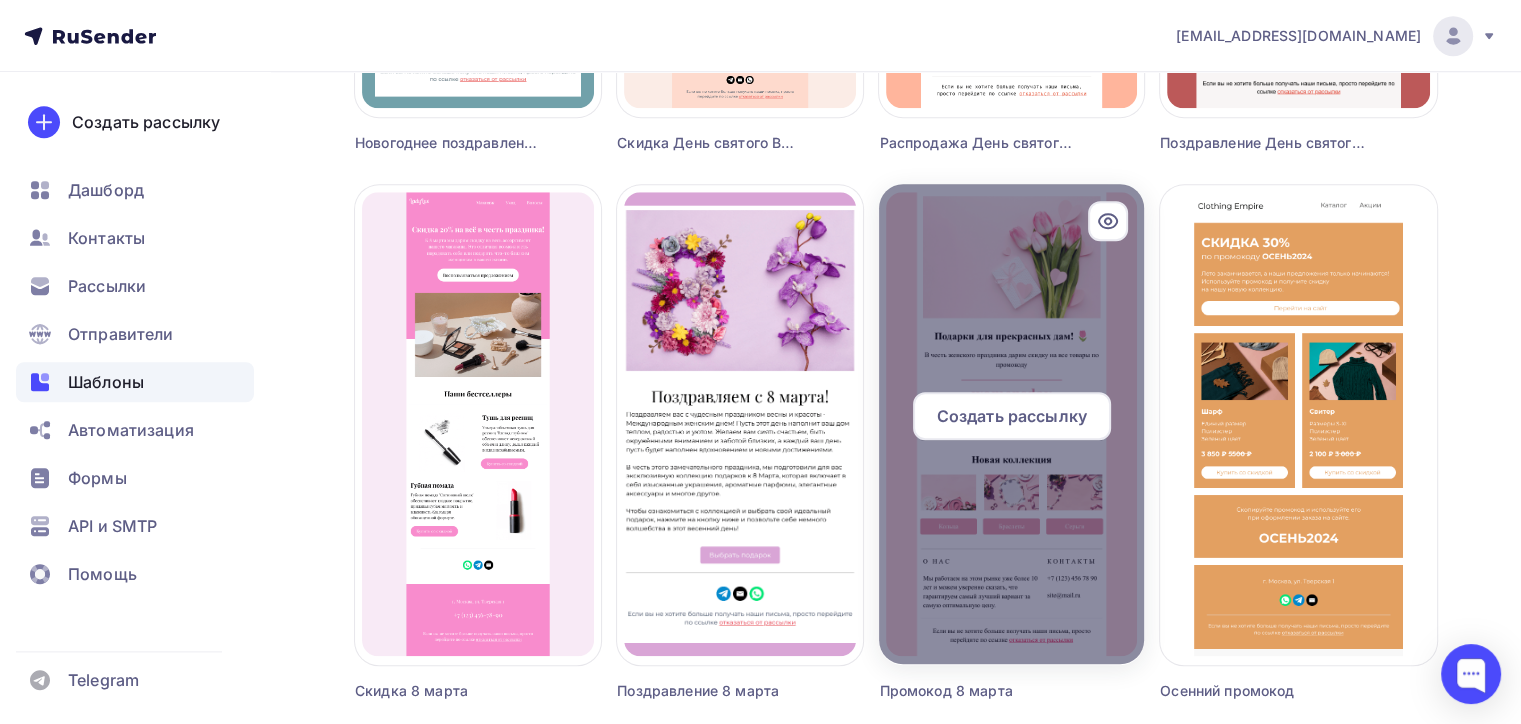 scroll, scrollTop: 1700, scrollLeft: 0, axis: vertical 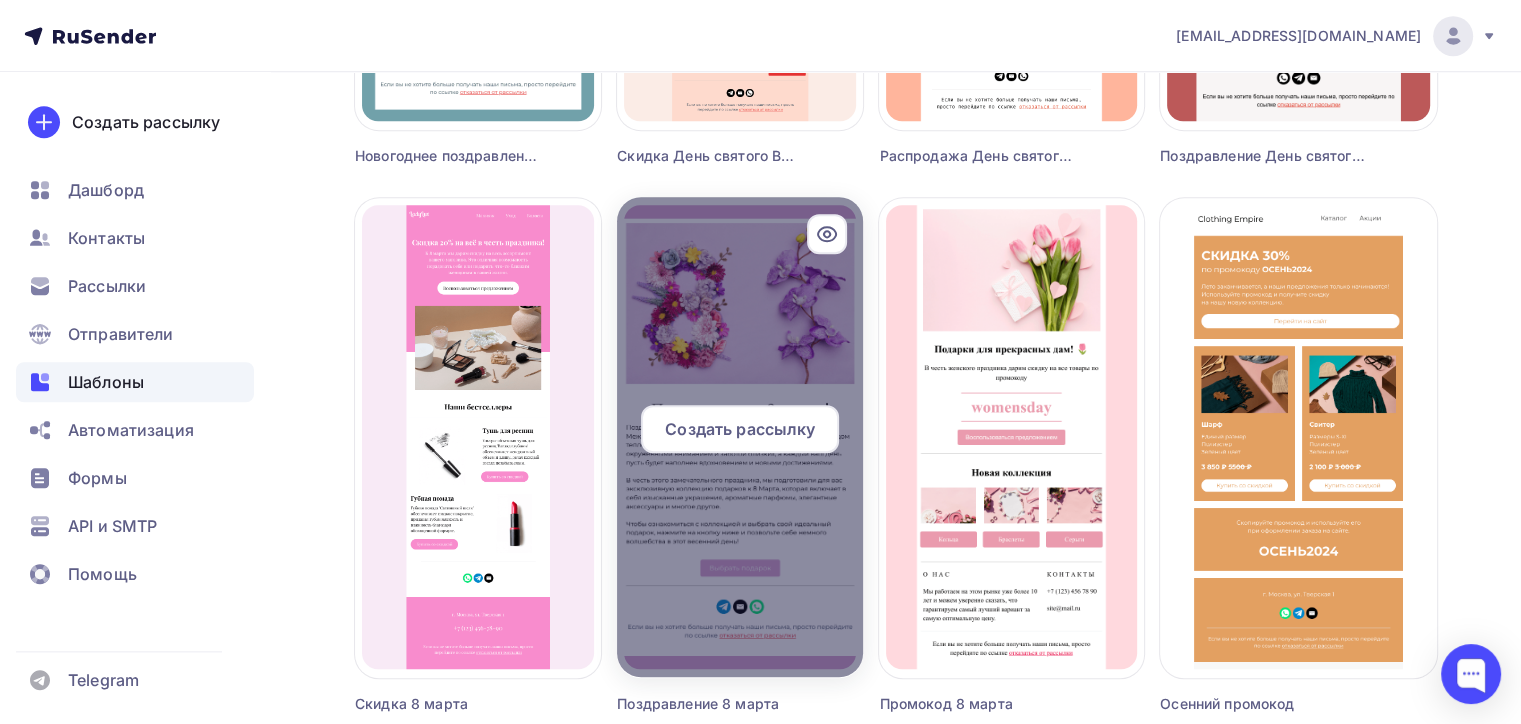 click 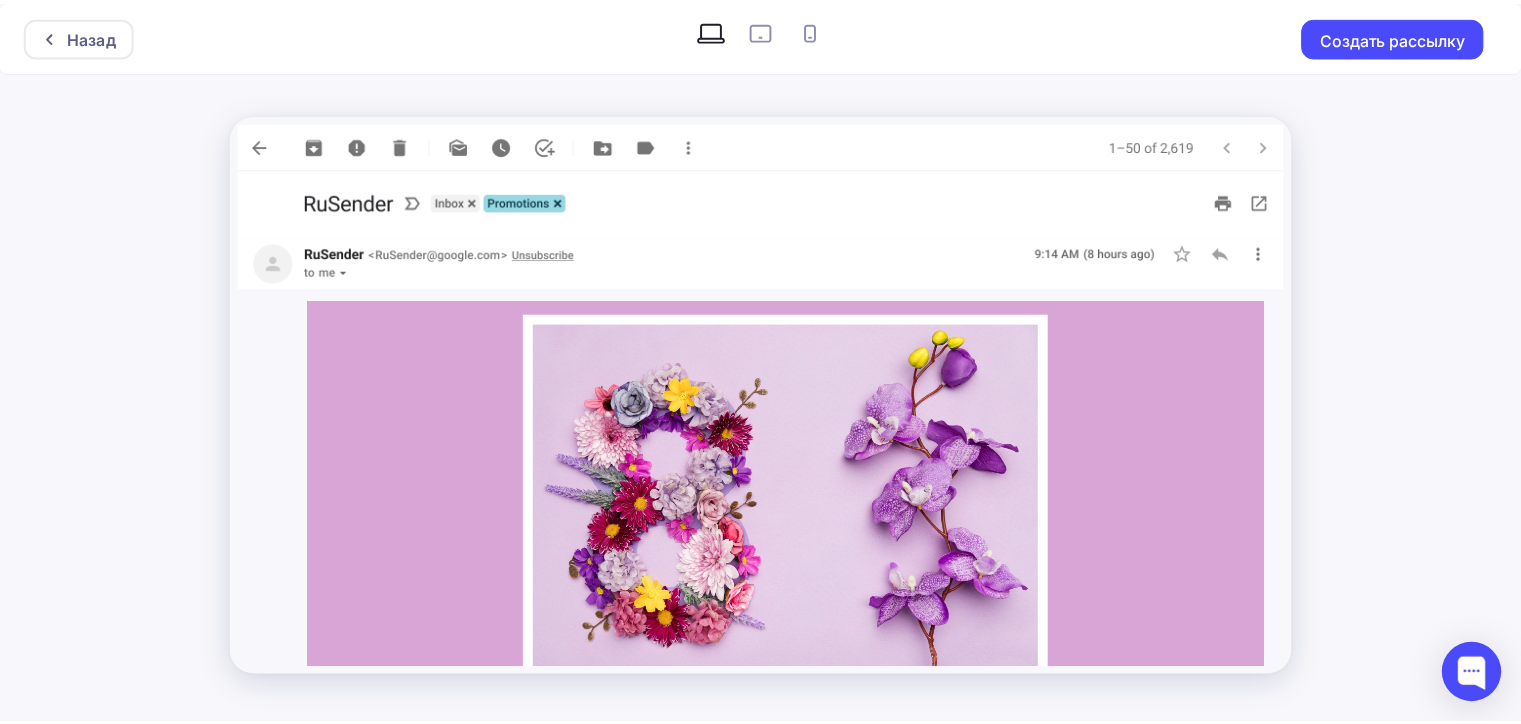 scroll, scrollTop: 0, scrollLeft: 0, axis: both 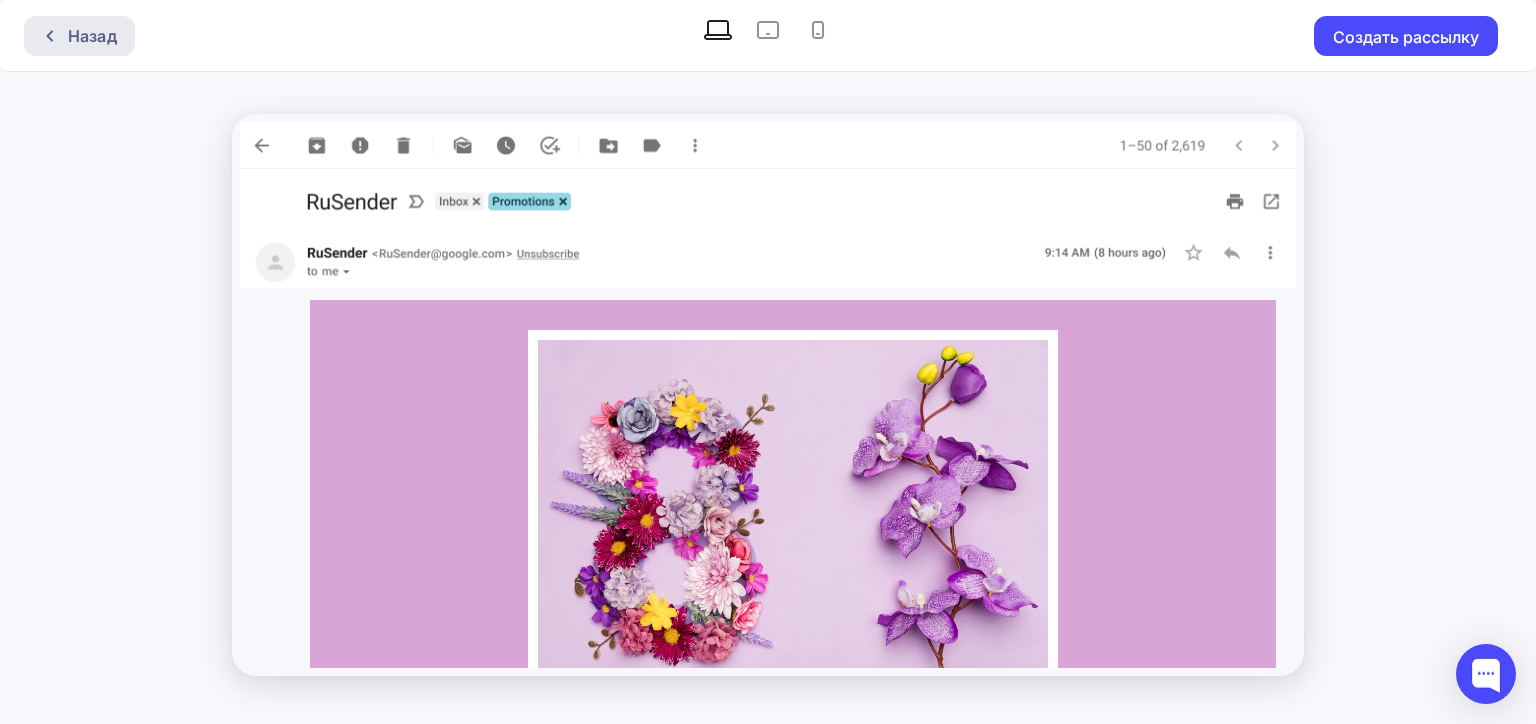 click on "Назад" at bounding box center (92, 36) 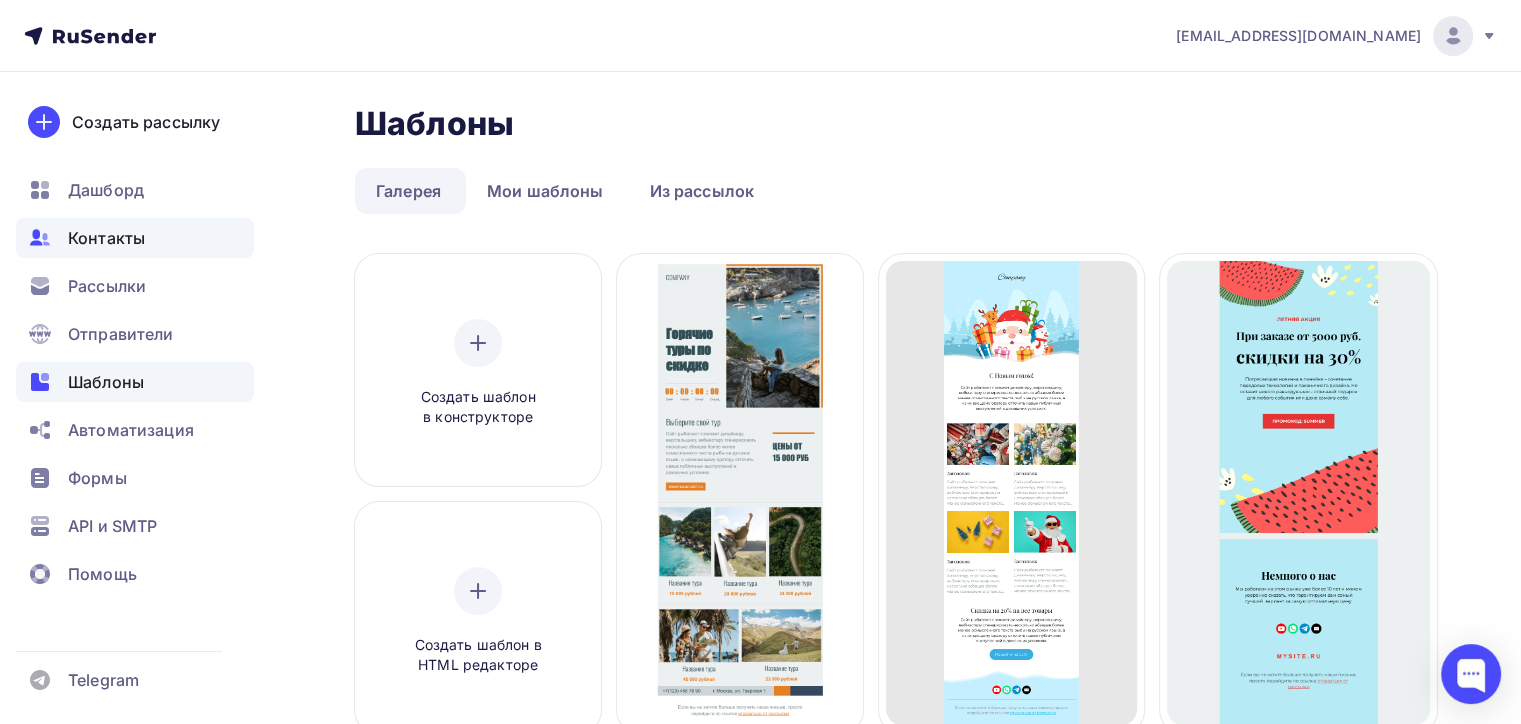 click on "Контакты" at bounding box center (106, 238) 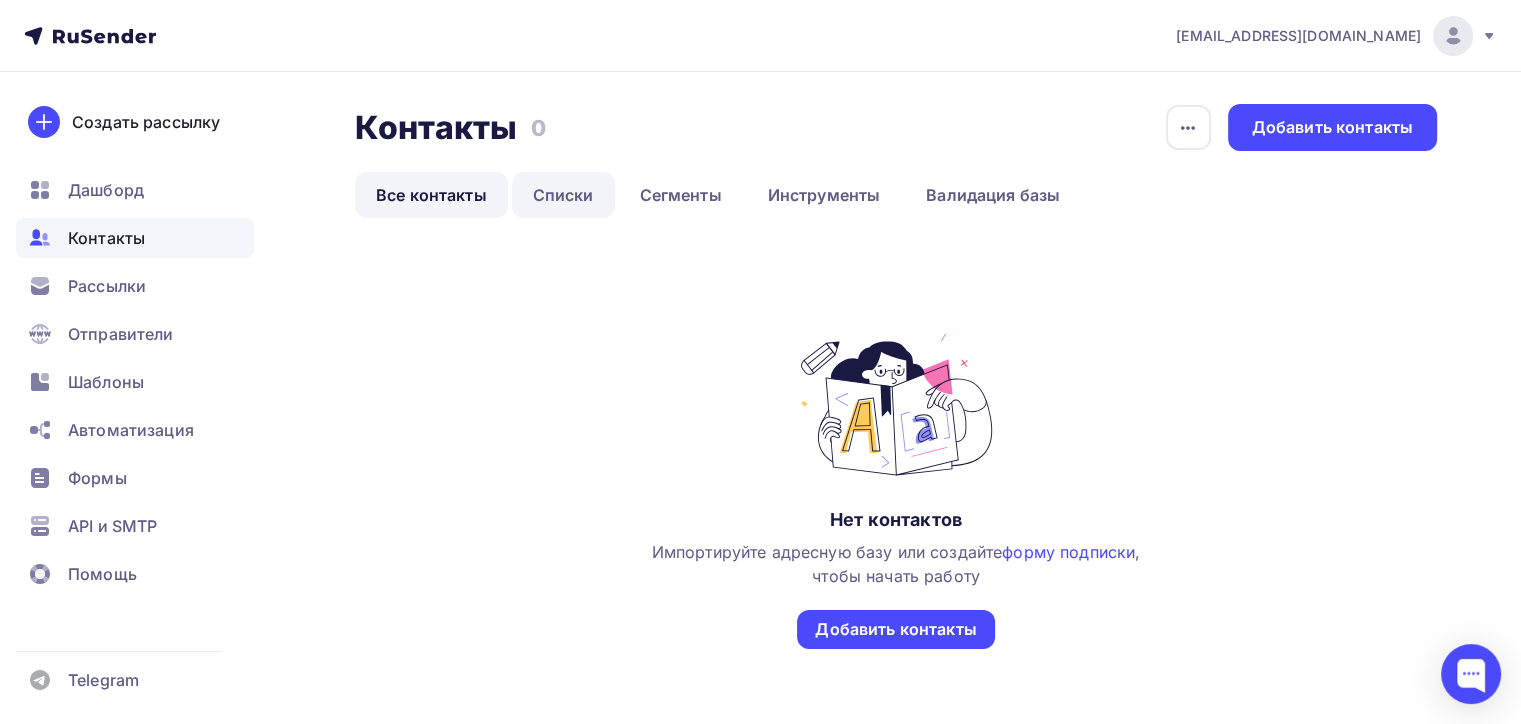 click on "Списки" at bounding box center [563, 195] 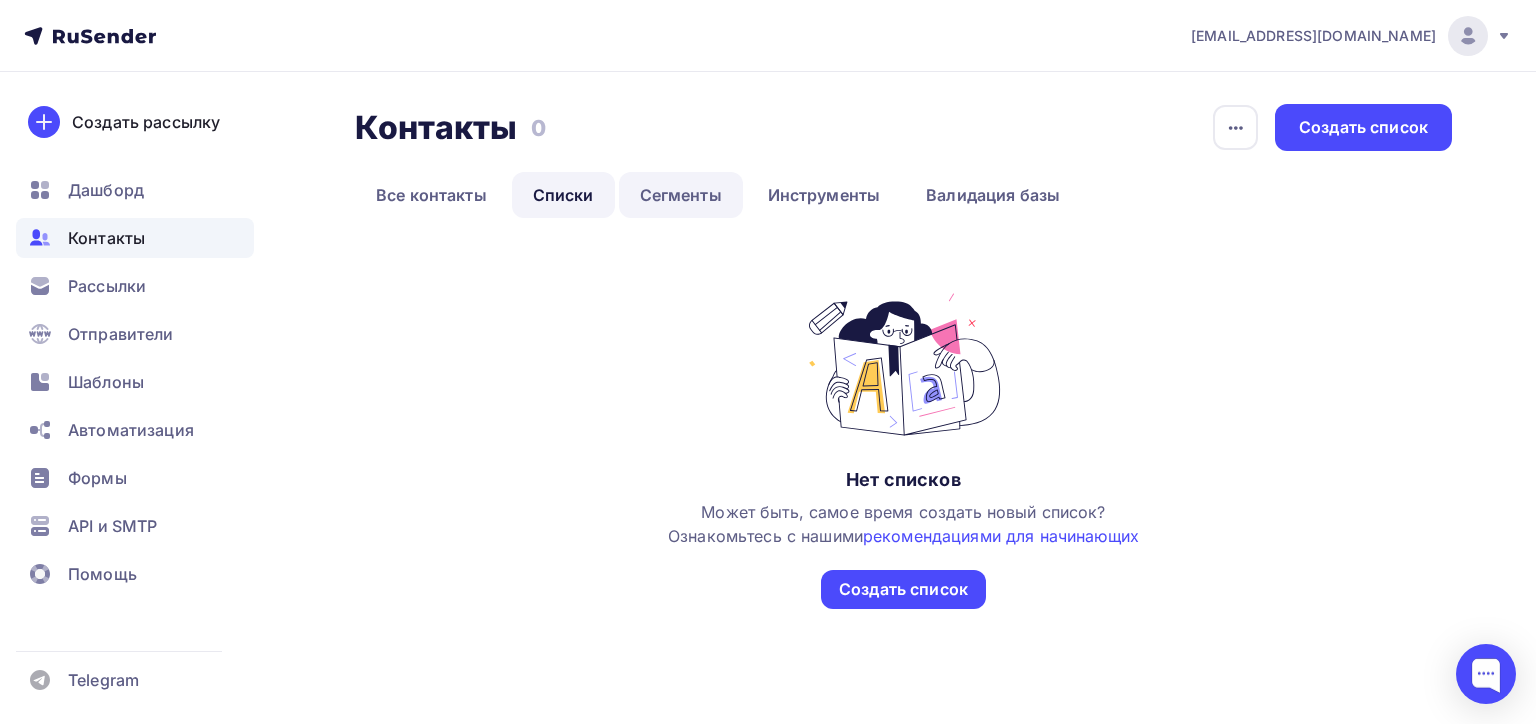 click on "Сегменты" at bounding box center [681, 195] 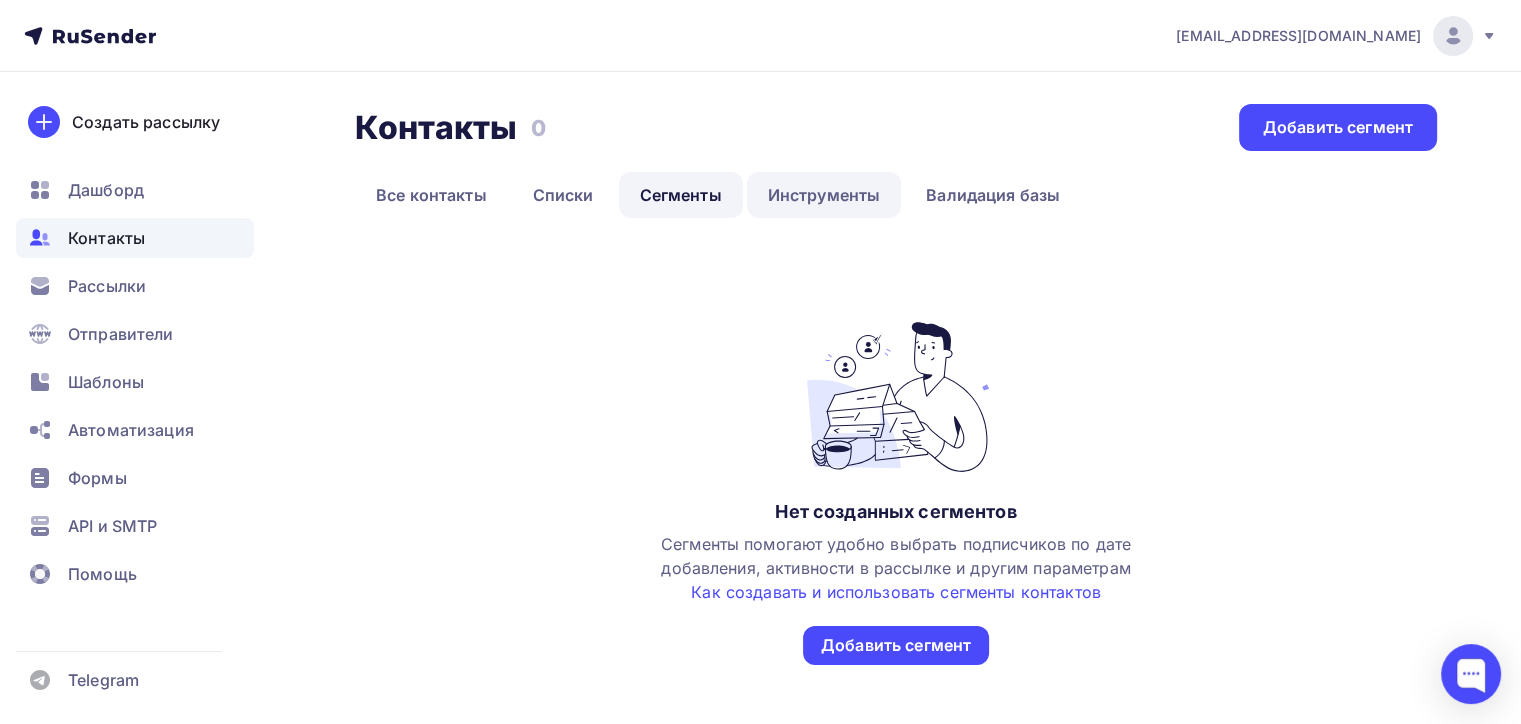 click on "Инструменты" at bounding box center (824, 195) 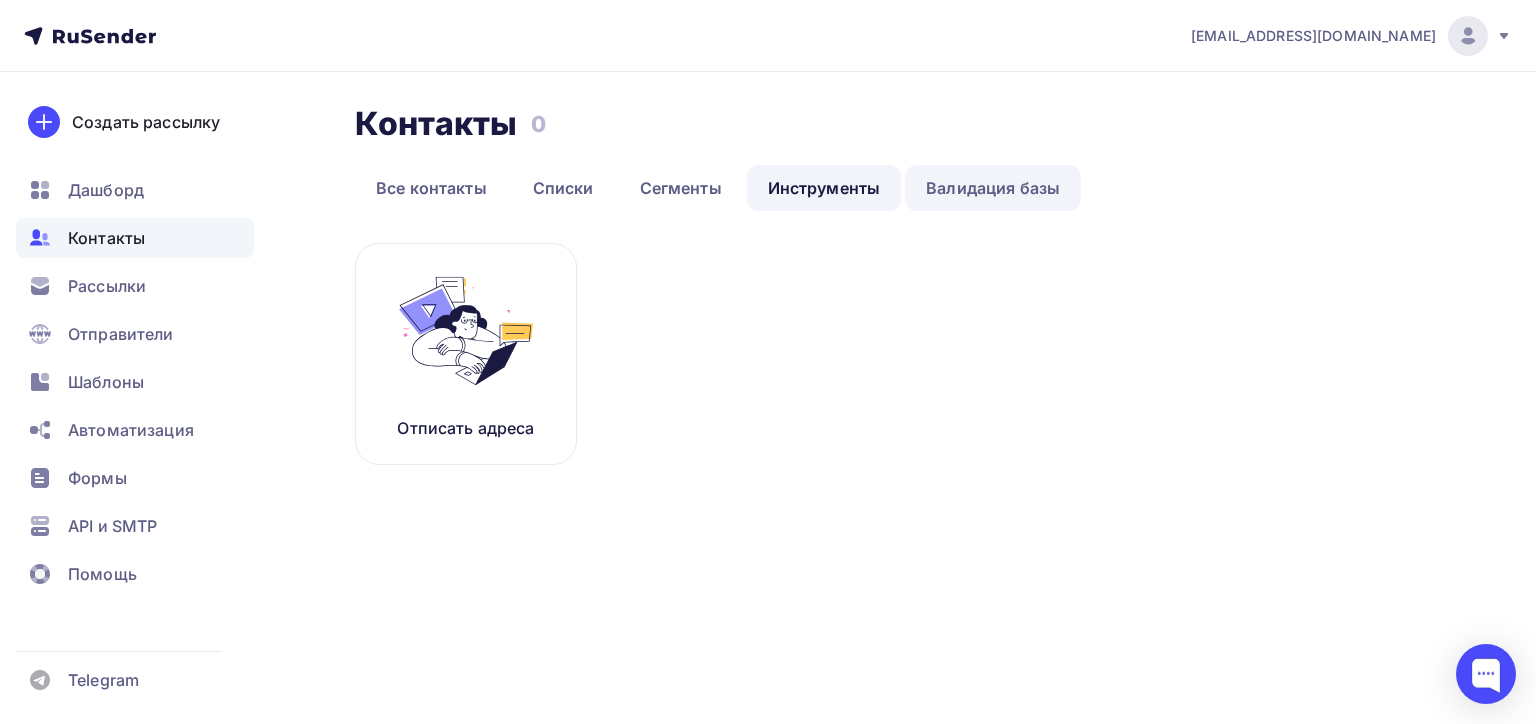 click on "Валидация базы" at bounding box center [993, 188] 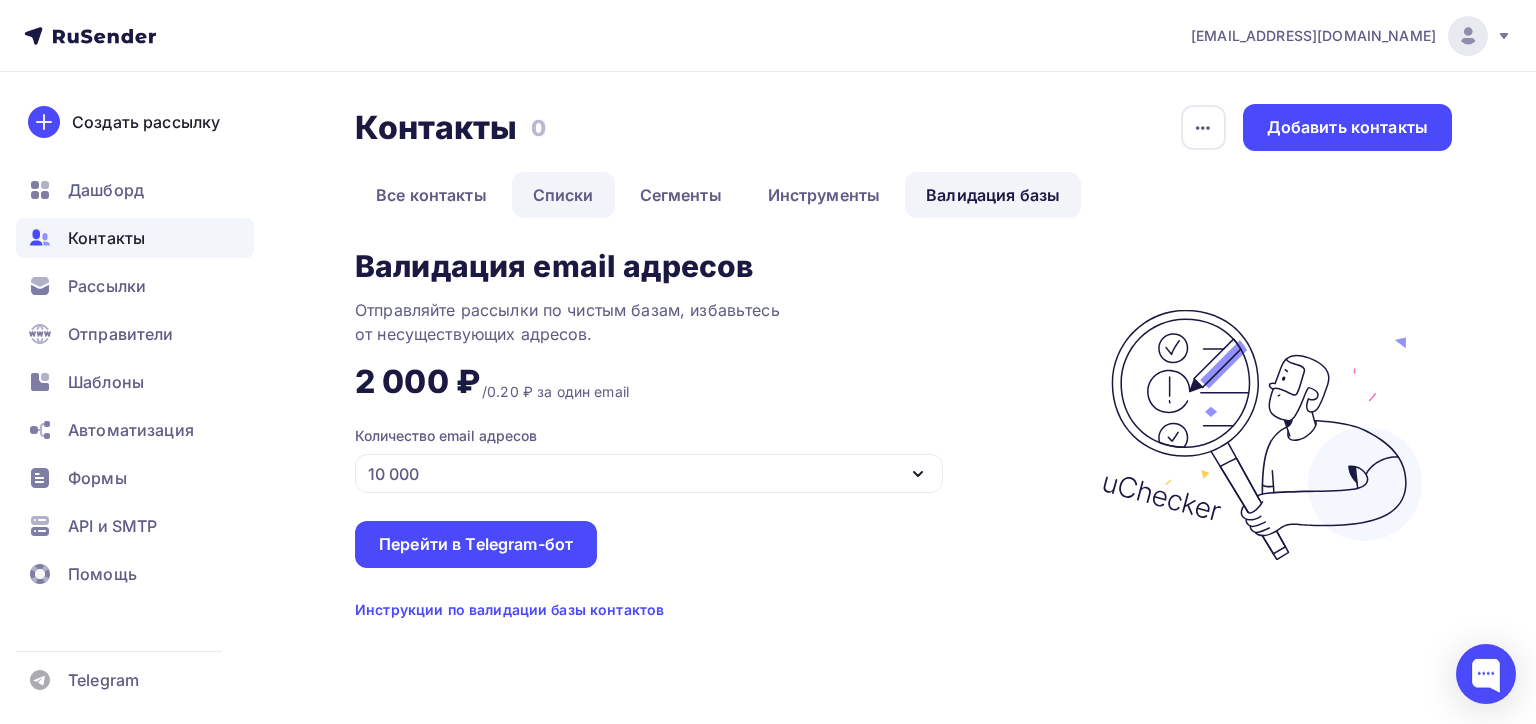click on "Списки" at bounding box center (563, 195) 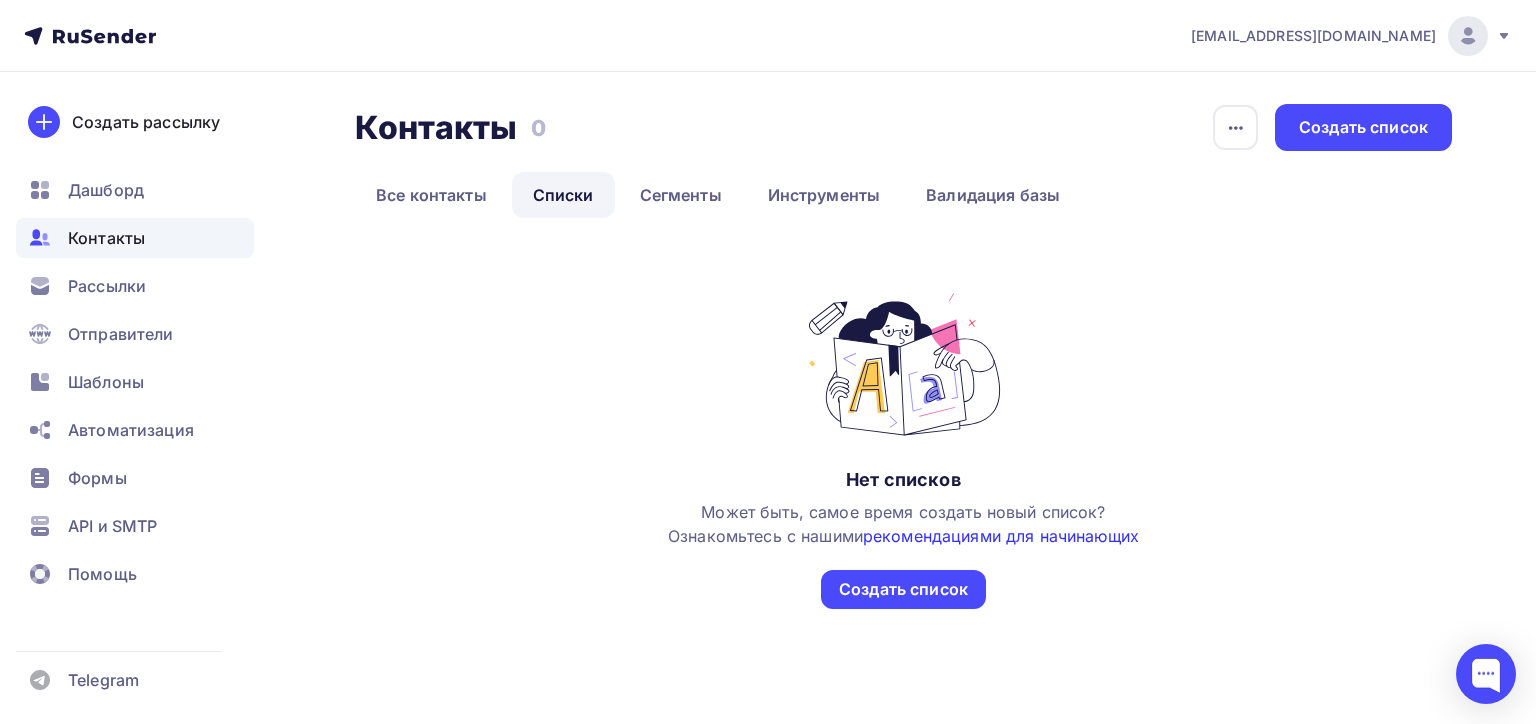 click on "рекомендациями для начинающих" at bounding box center (1001, 536) 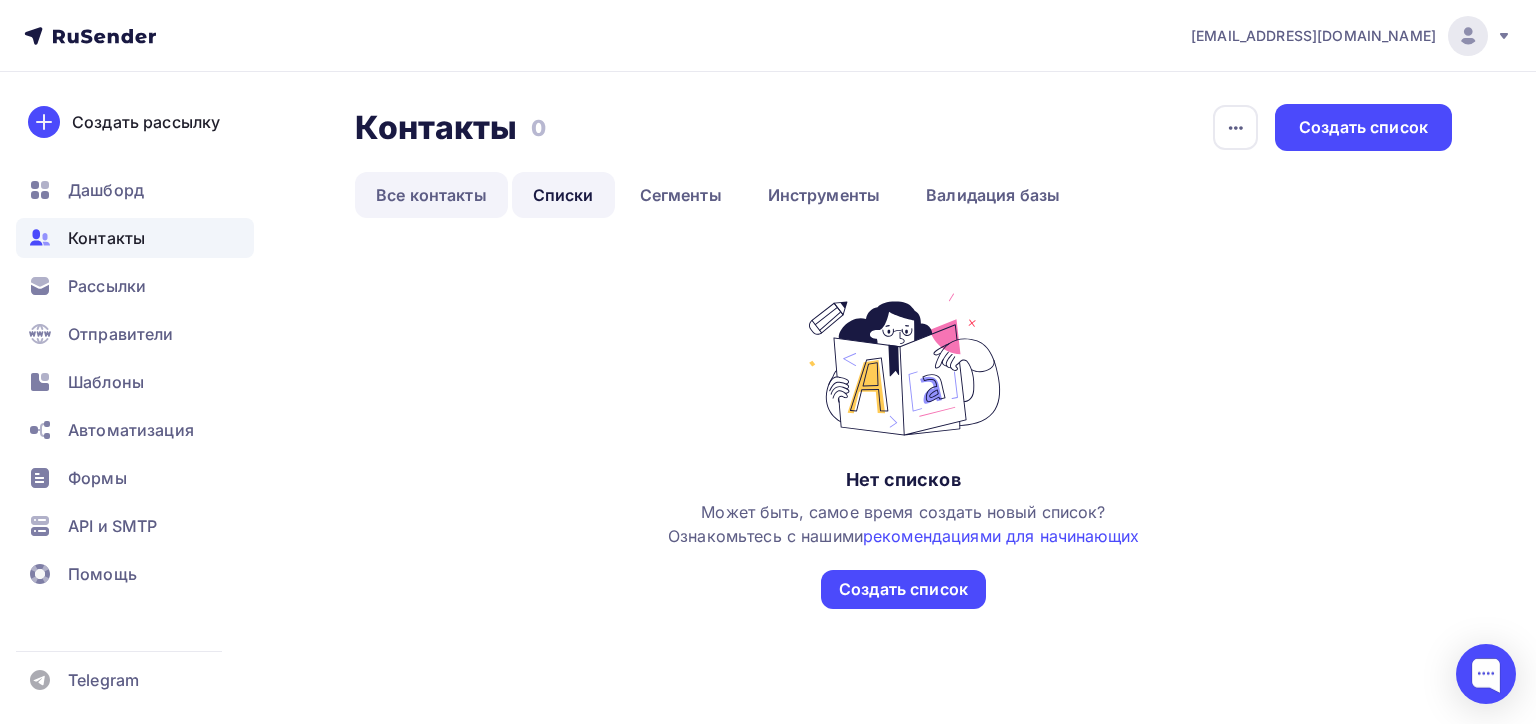 click on "Все контакты" at bounding box center [431, 195] 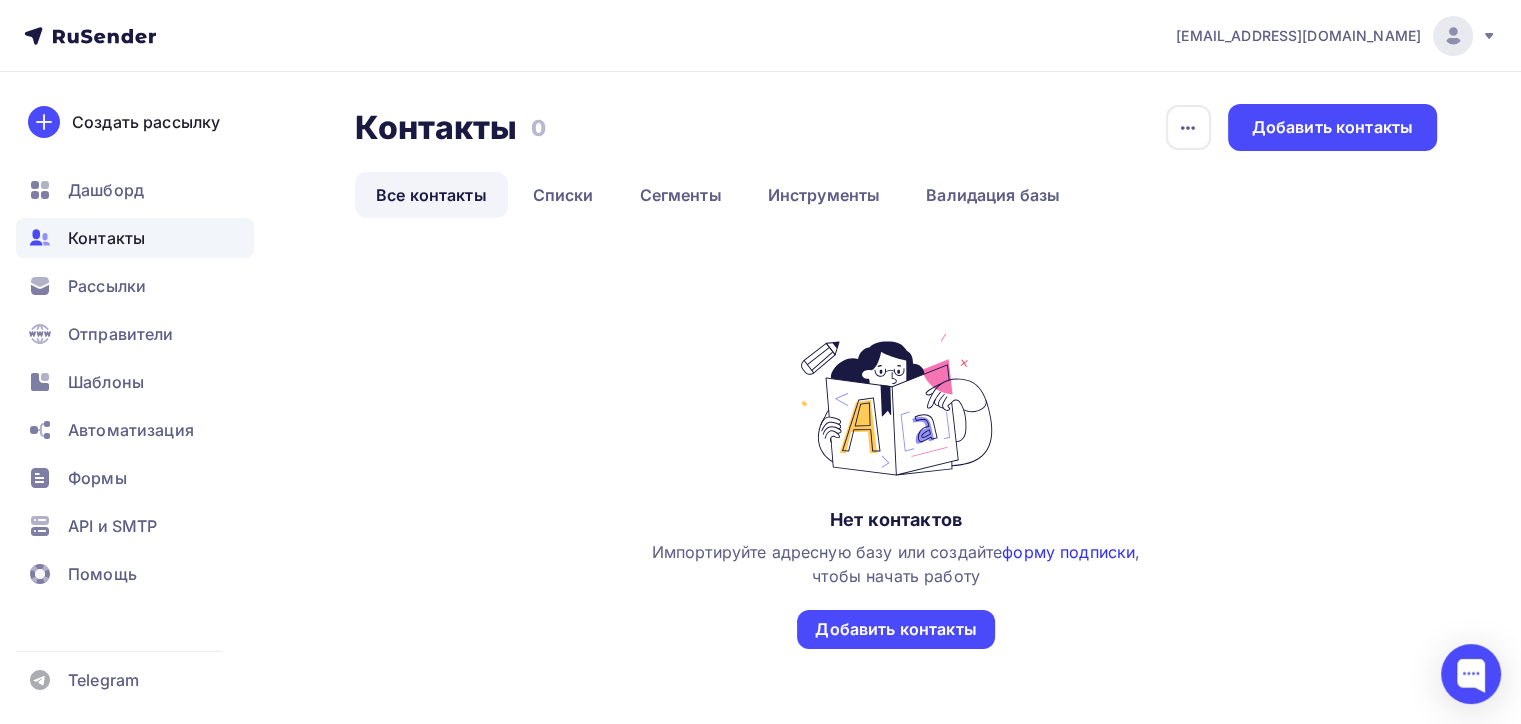 click on "форму подписки" at bounding box center [1068, 552] 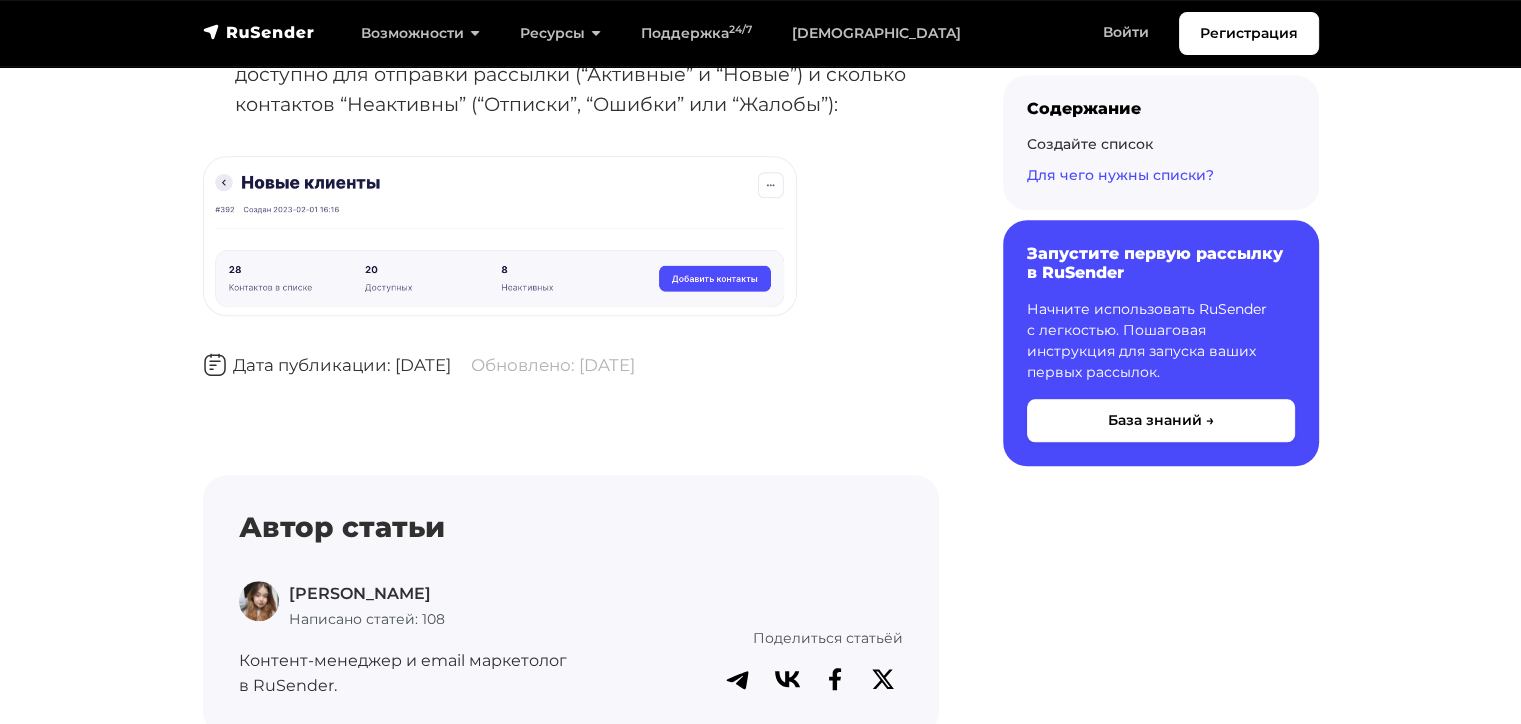 scroll, scrollTop: 1900, scrollLeft: 0, axis: vertical 